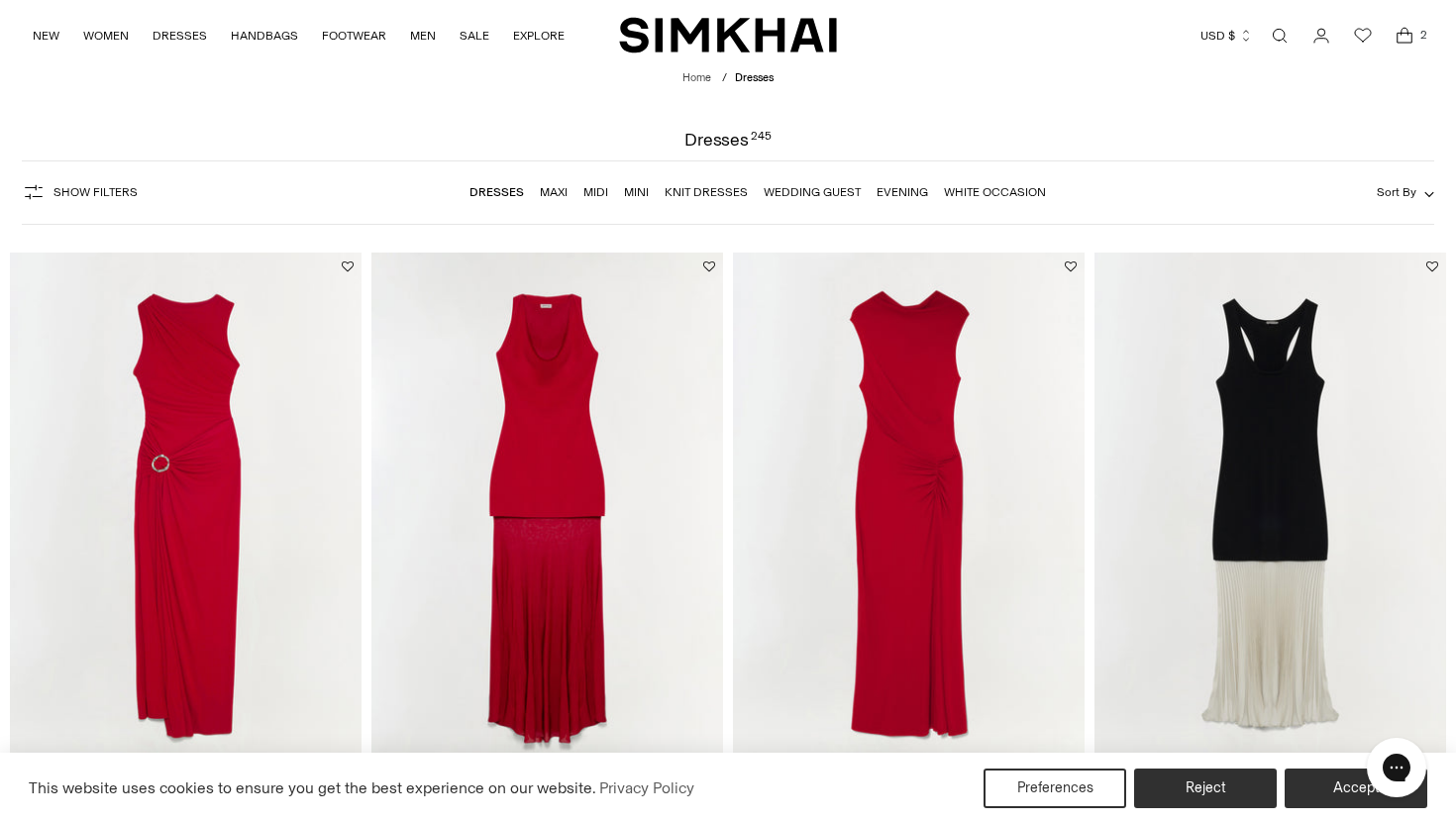 scroll, scrollTop: 0, scrollLeft: 0, axis: both 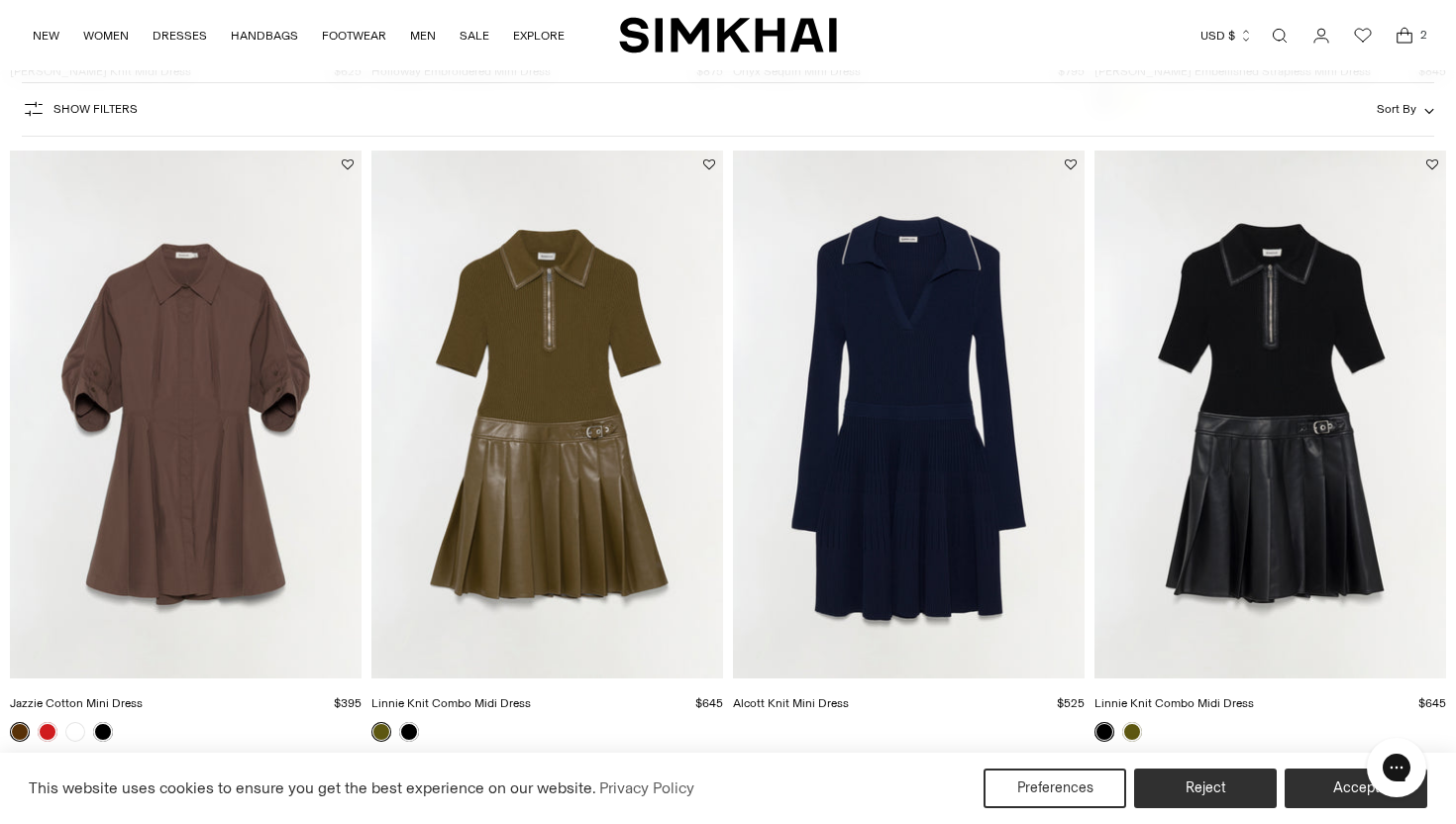 click at bounding box center (0, 0) 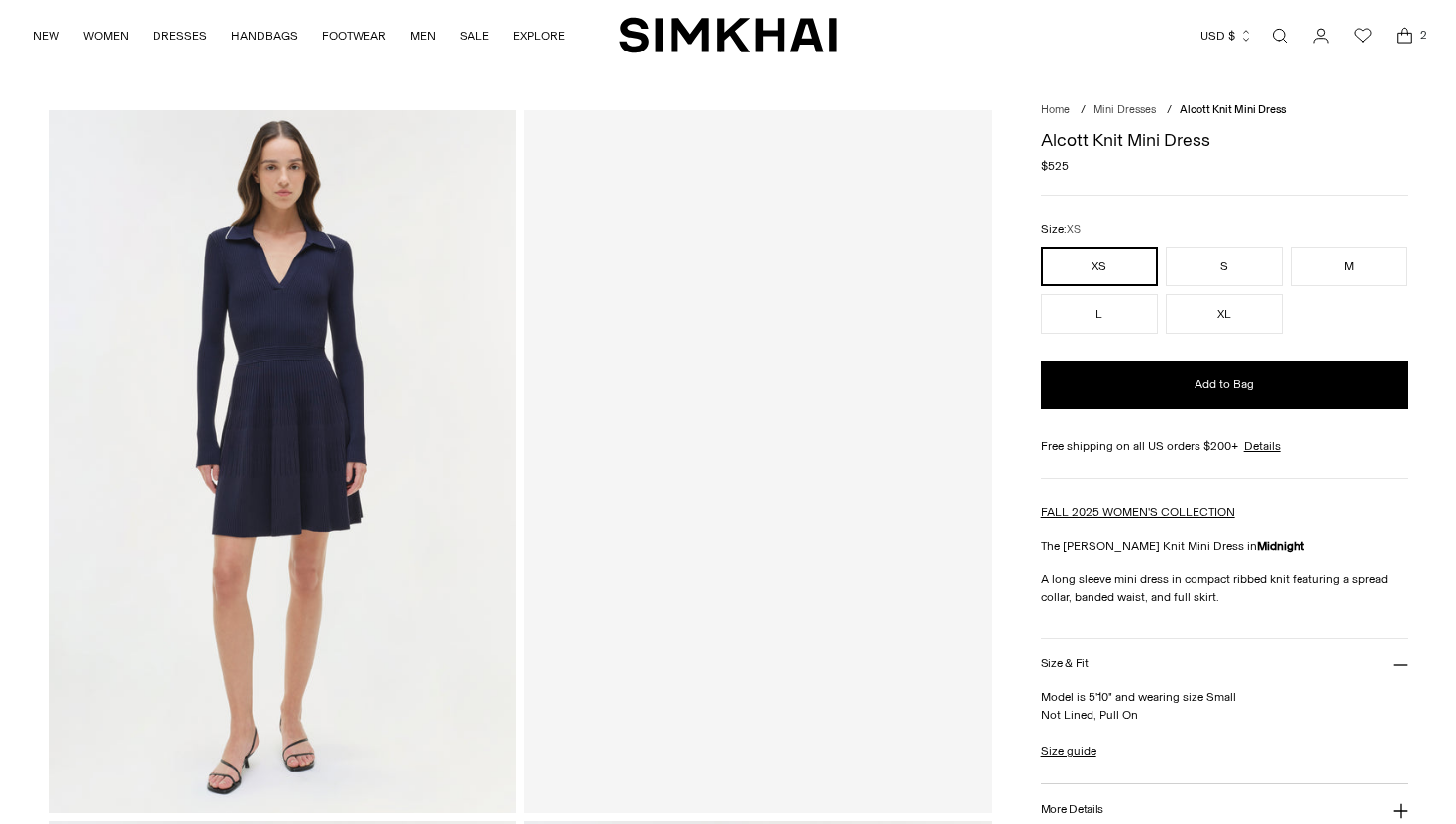 scroll, scrollTop: 0, scrollLeft: 0, axis: both 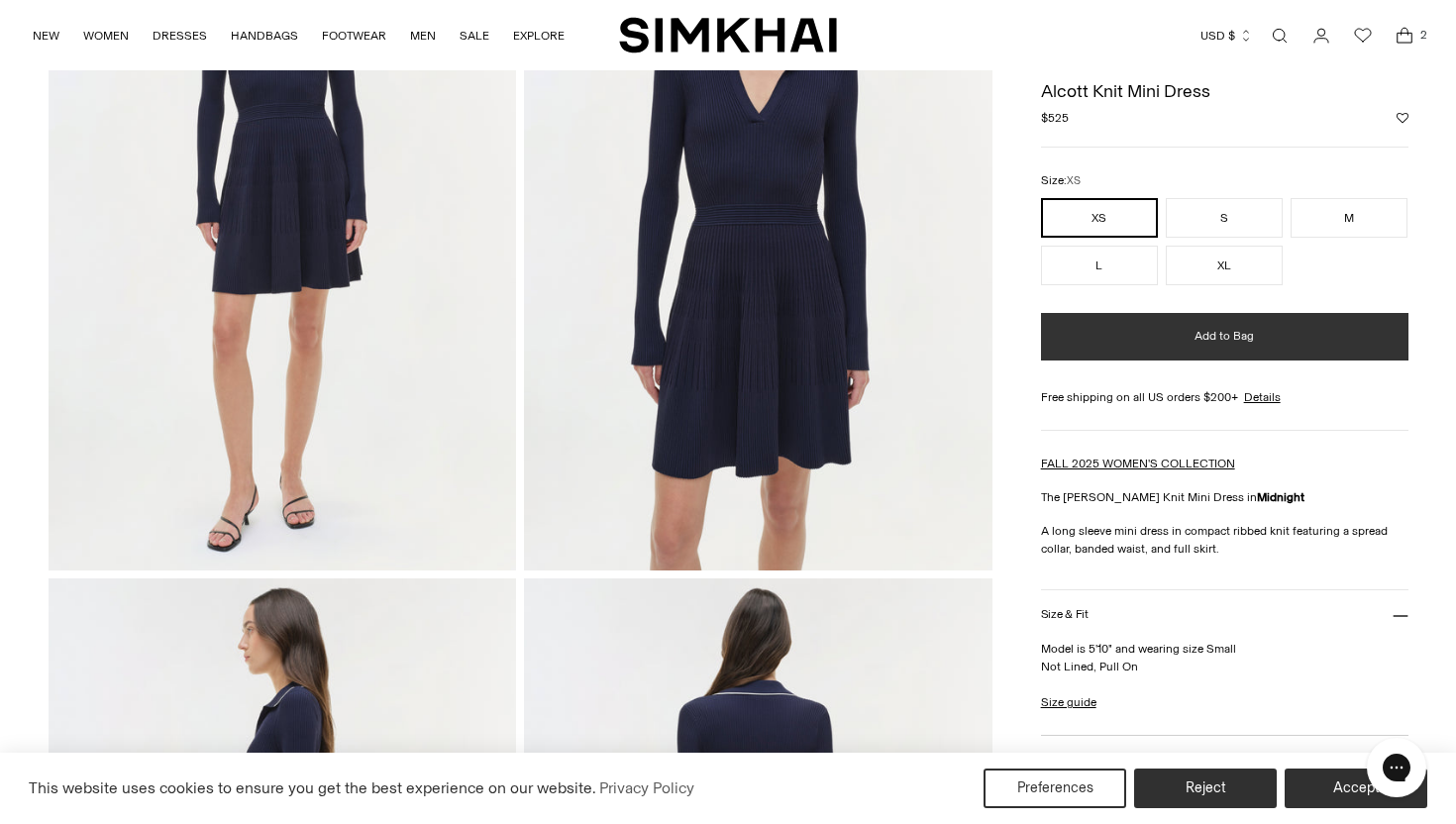 click on "Add to Bag" at bounding box center (1224, 337) 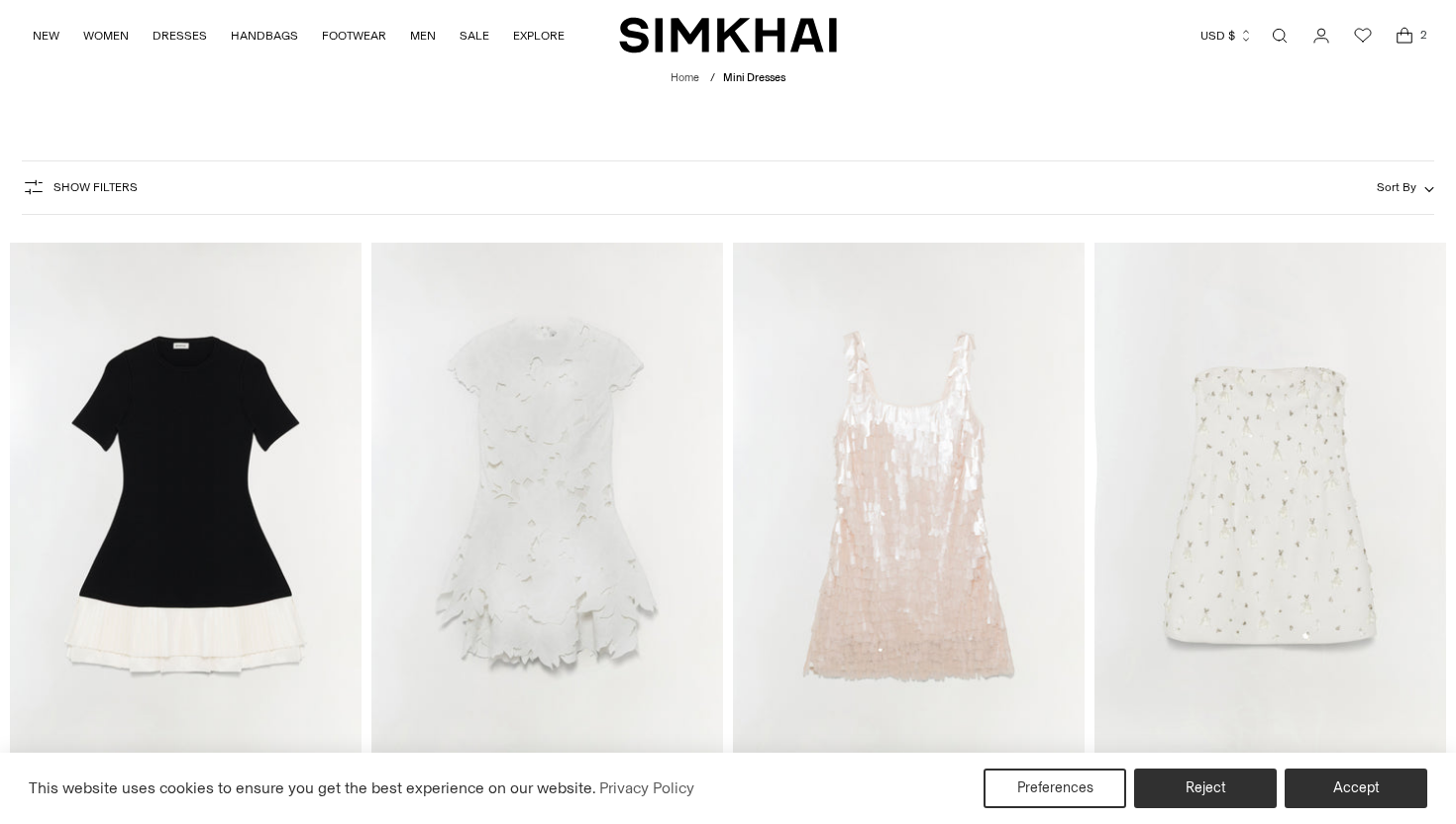 scroll, scrollTop: 723, scrollLeft: 0, axis: vertical 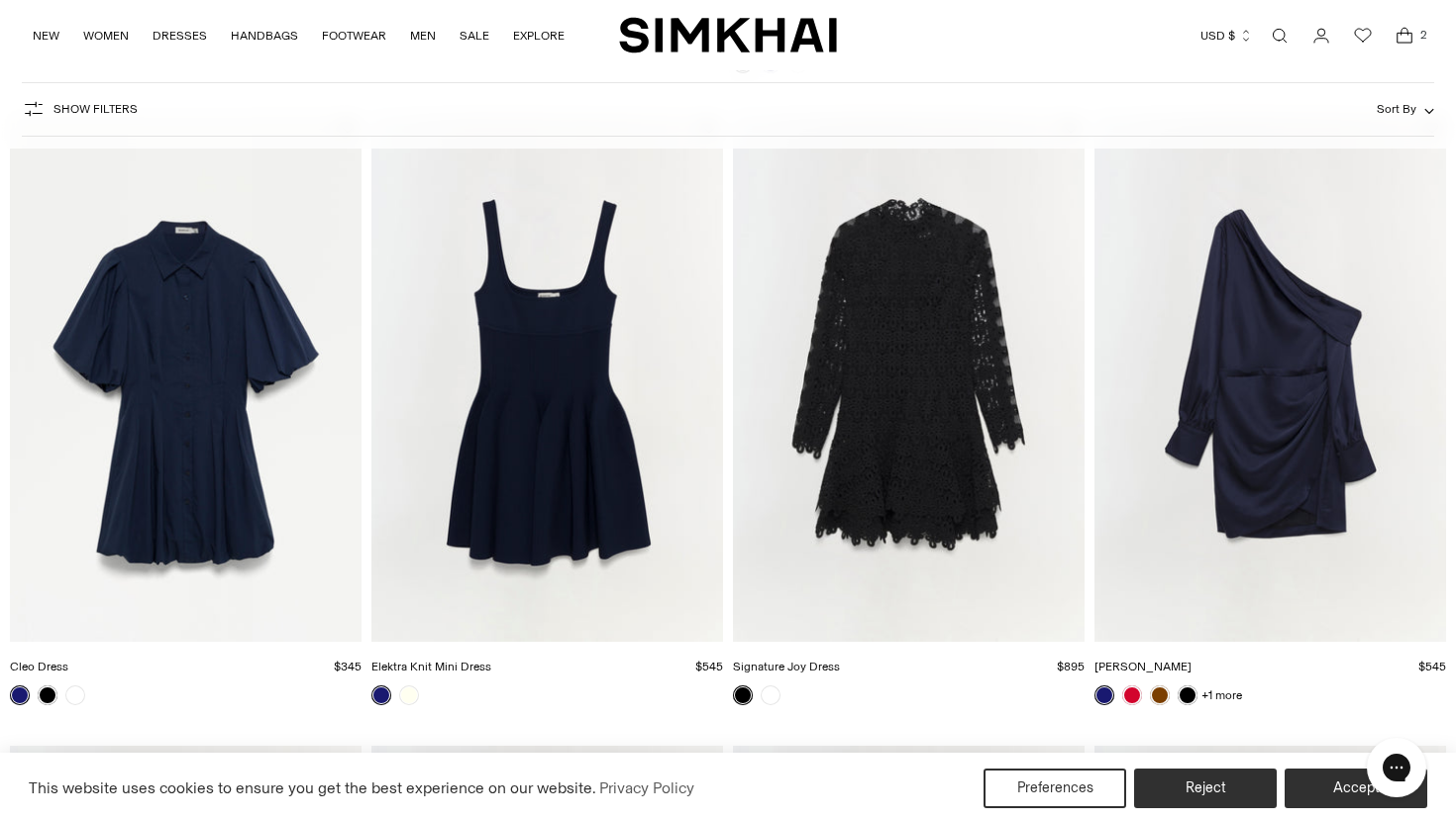 click at bounding box center [0, 0] 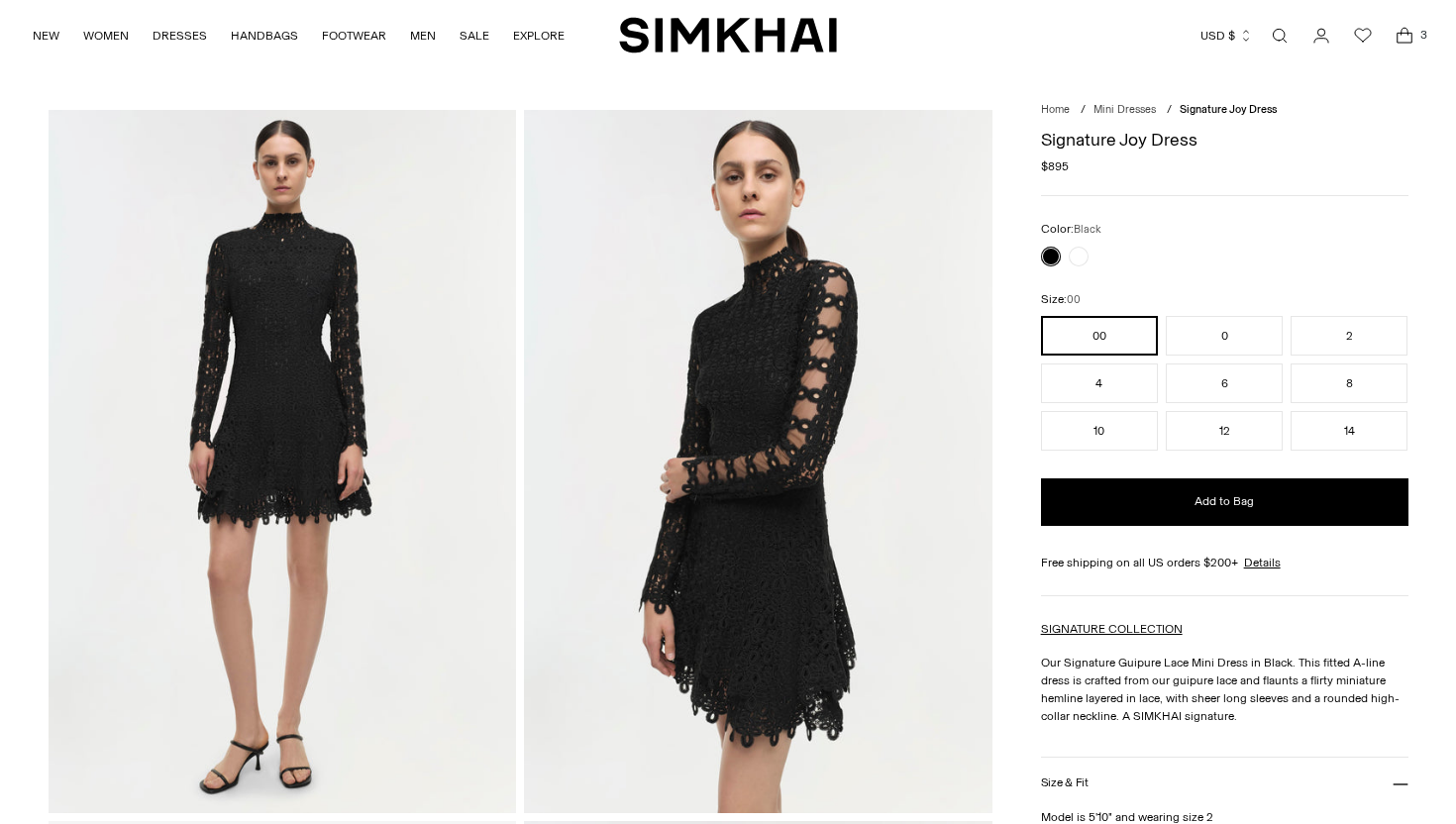 scroll, scrollTop: 0, scrollLeft: 0, axis: both 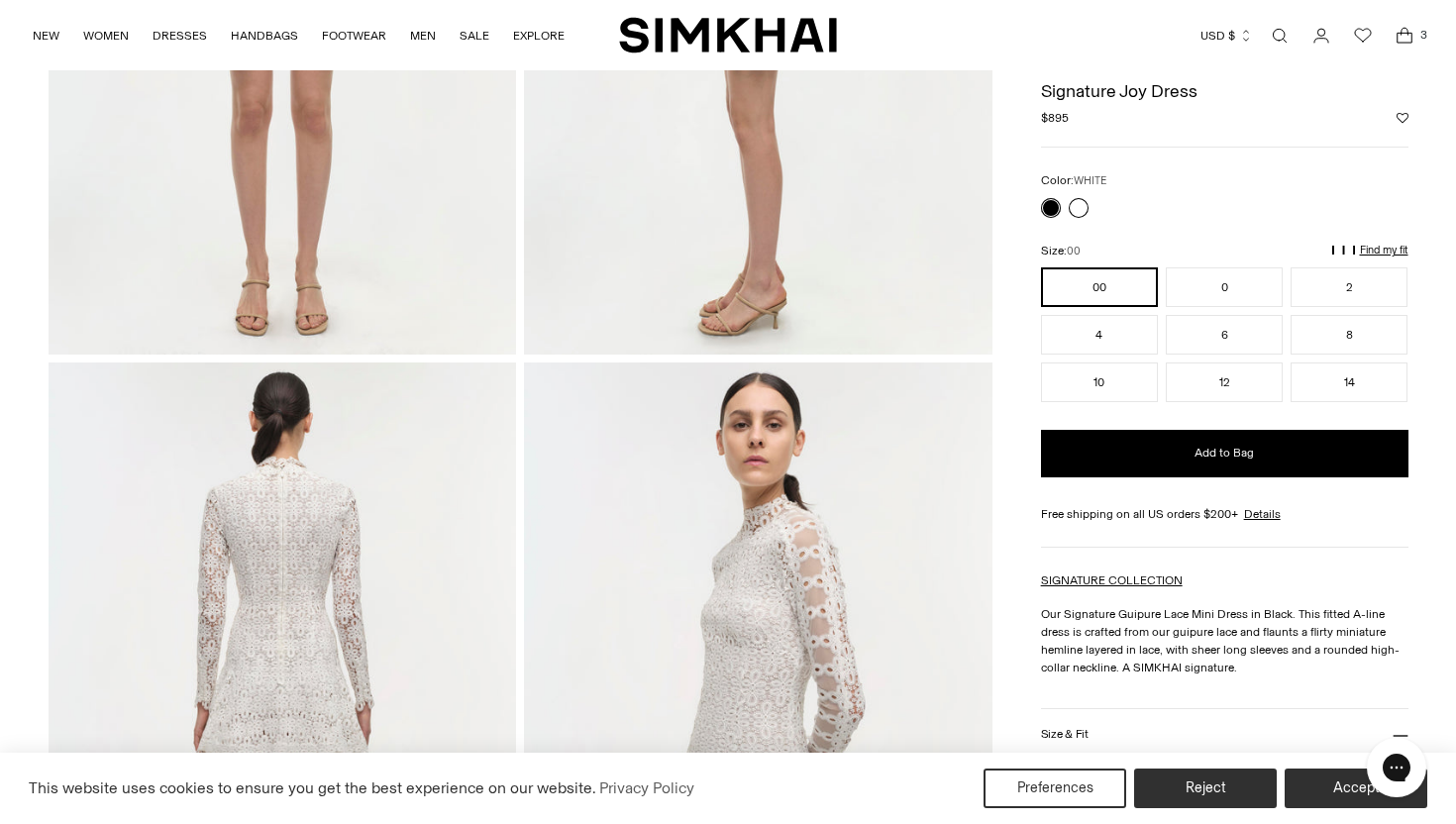 click at bounding box center (1079, 208) 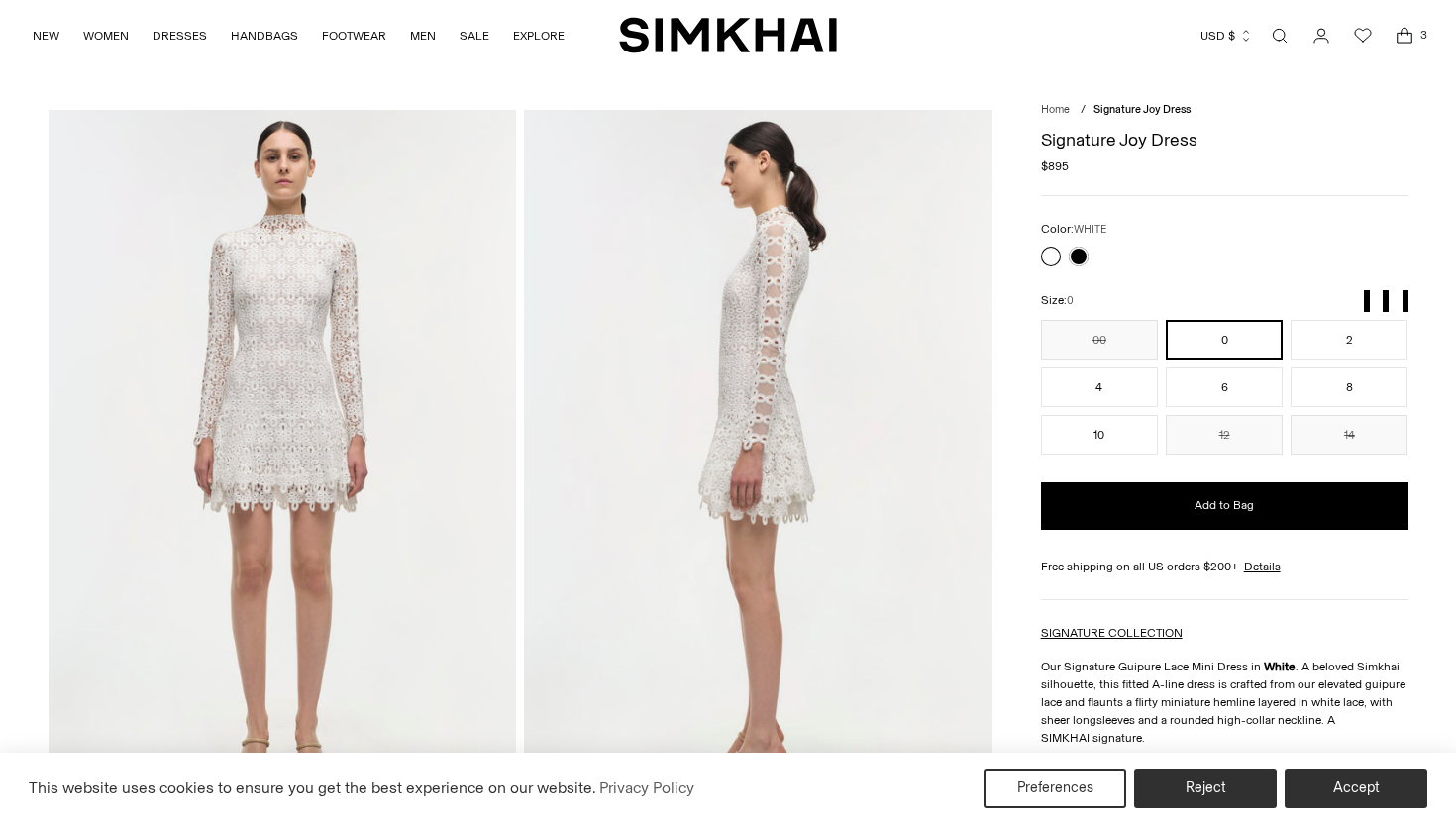 scroll, scrollTop: 0, scrollLeft: 0, axis: both 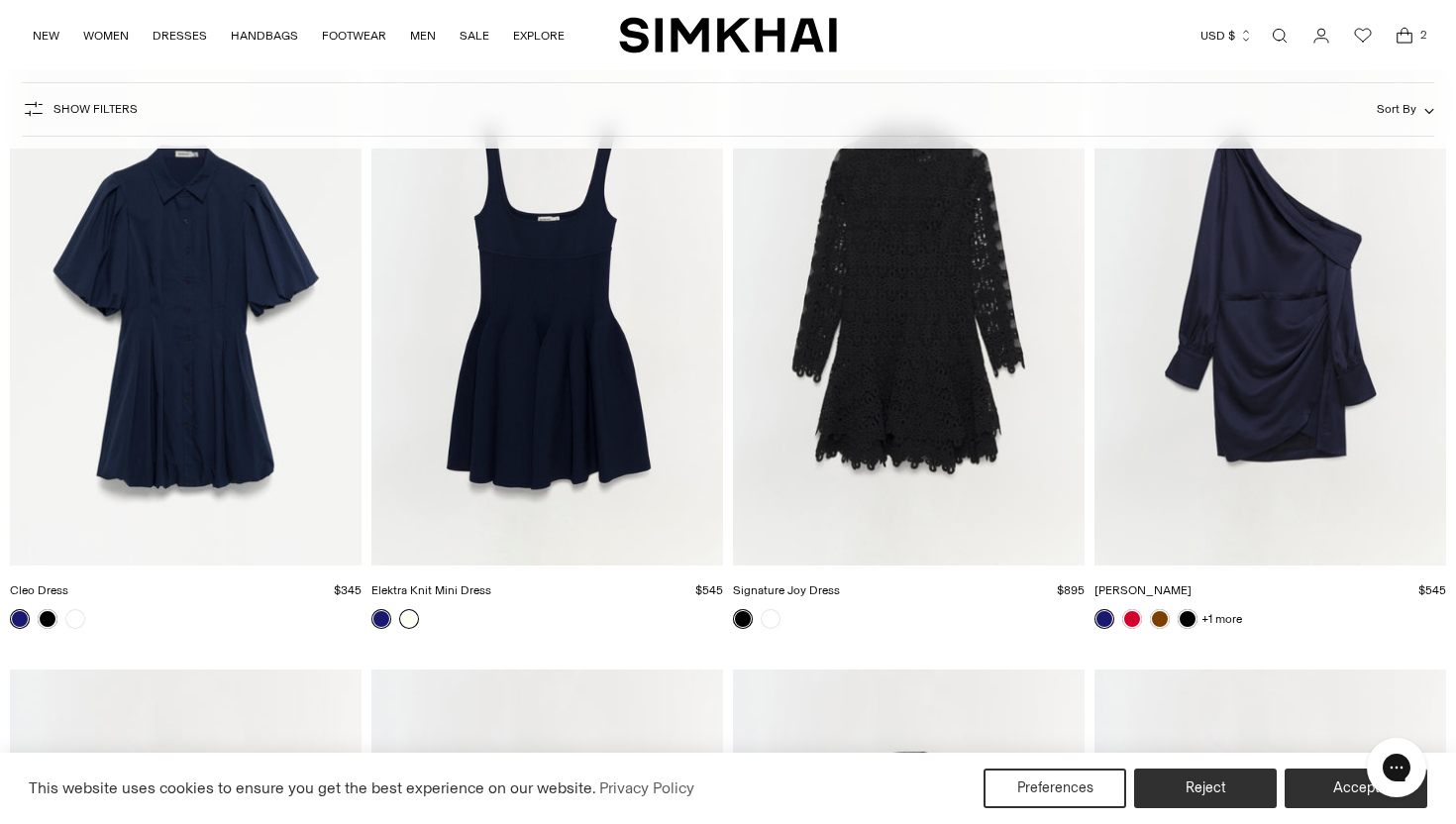 click at bounding box center [409, 619] 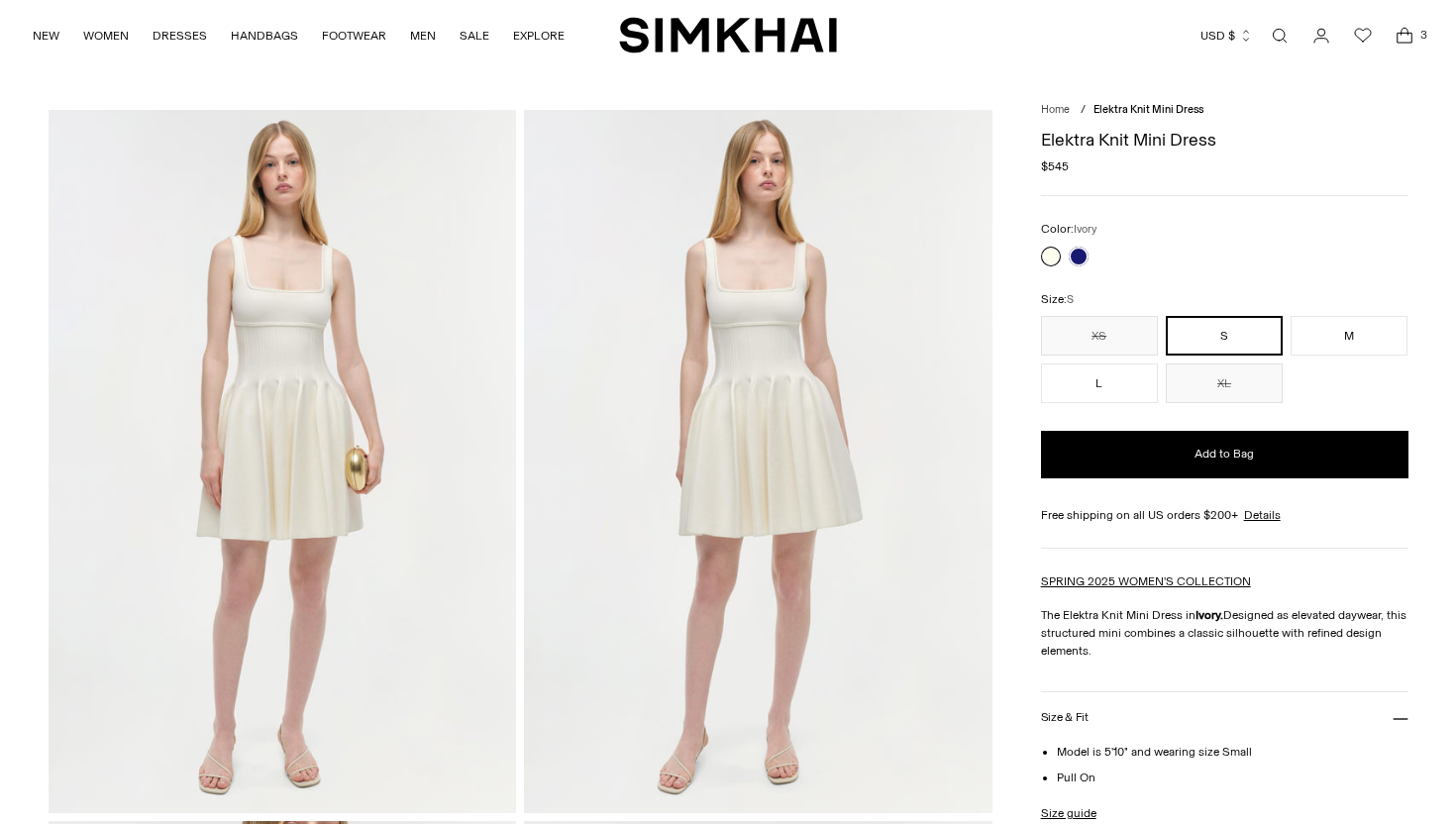 scroll, scrollTop: 0, scrollLeft: 0, axis: both 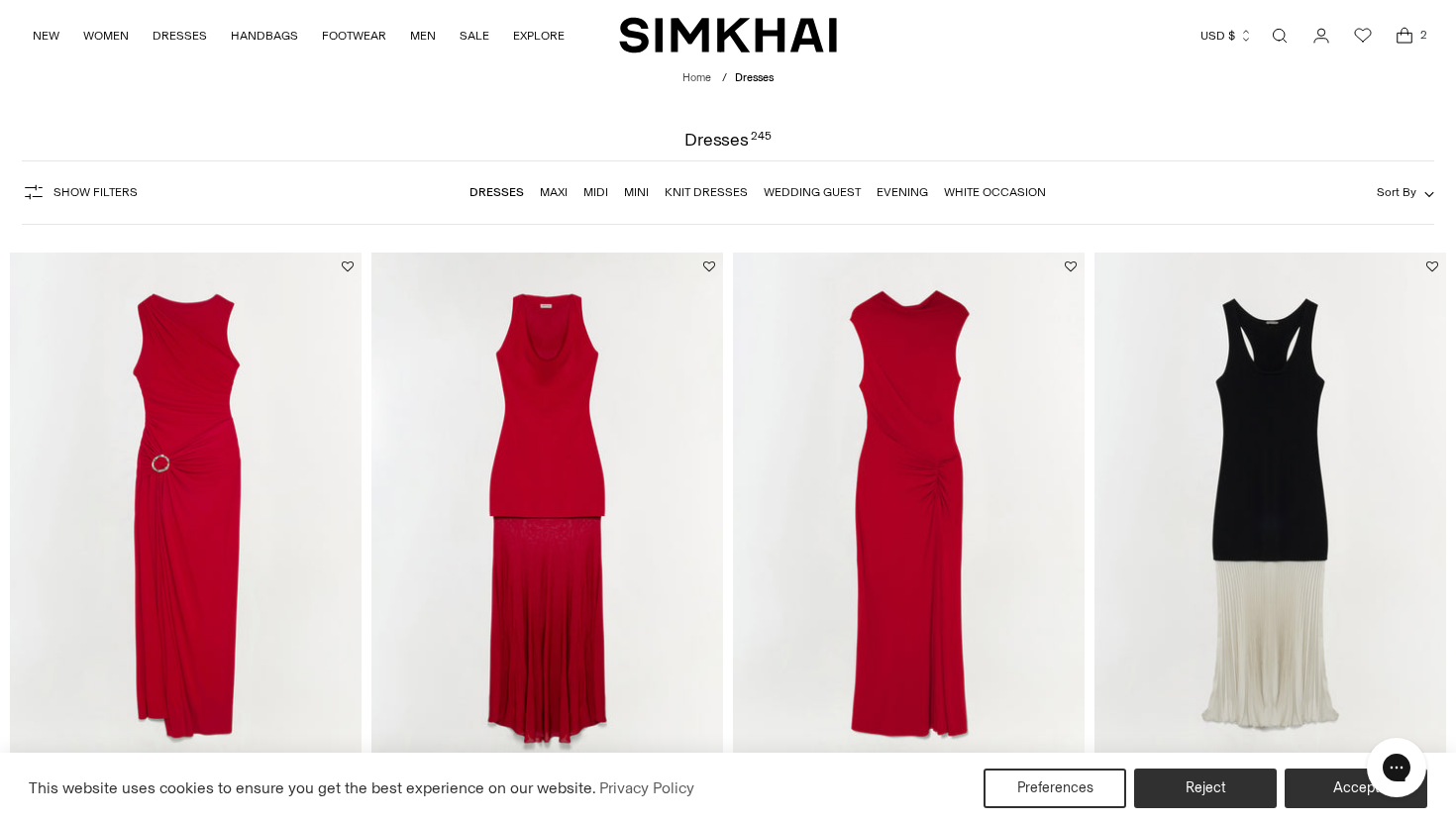 click on "Knit Dresses" at bounding box center (706, 192) 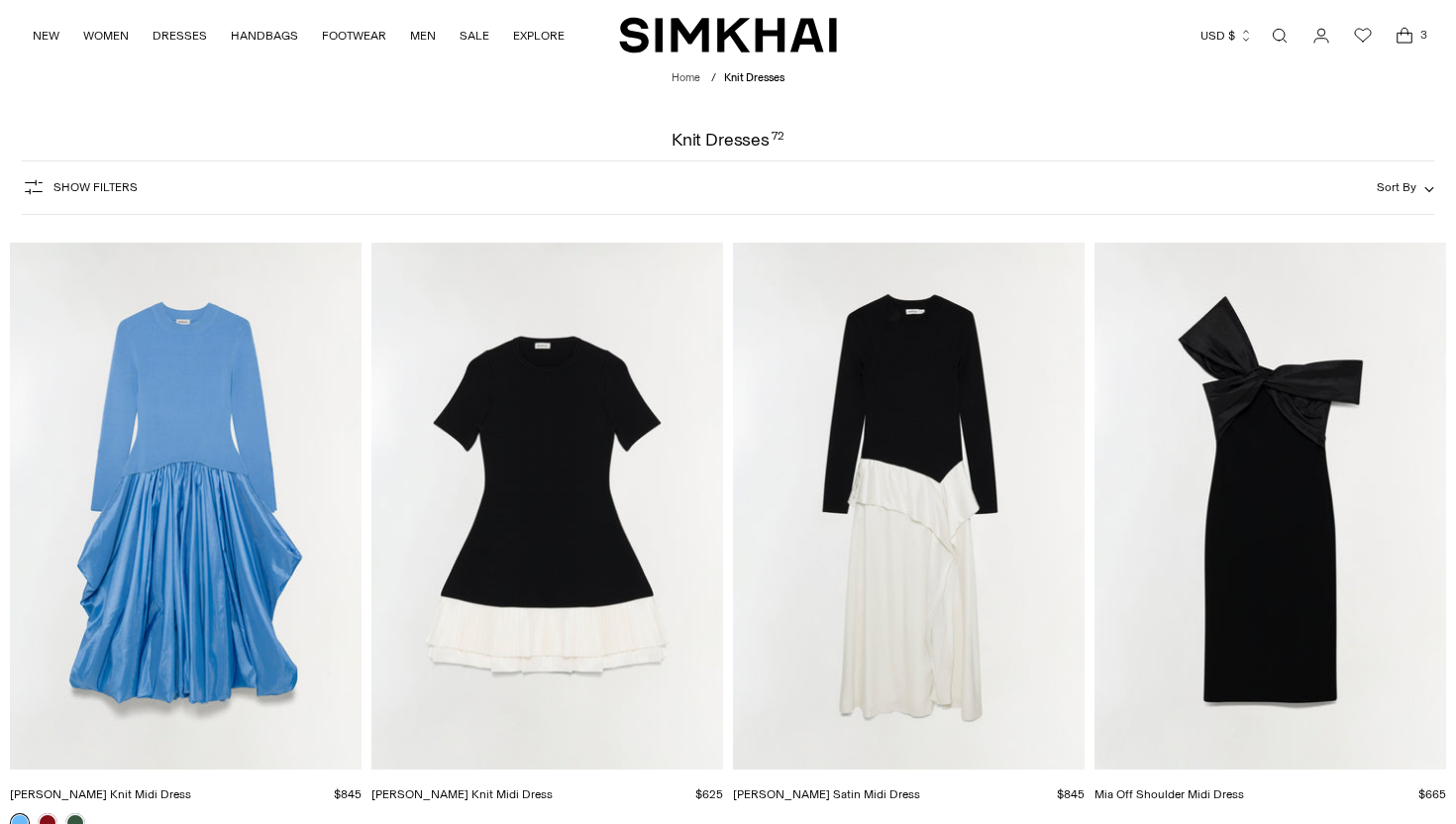 scroll, scrollTop: 0, scrollLeft: 0, axis: both 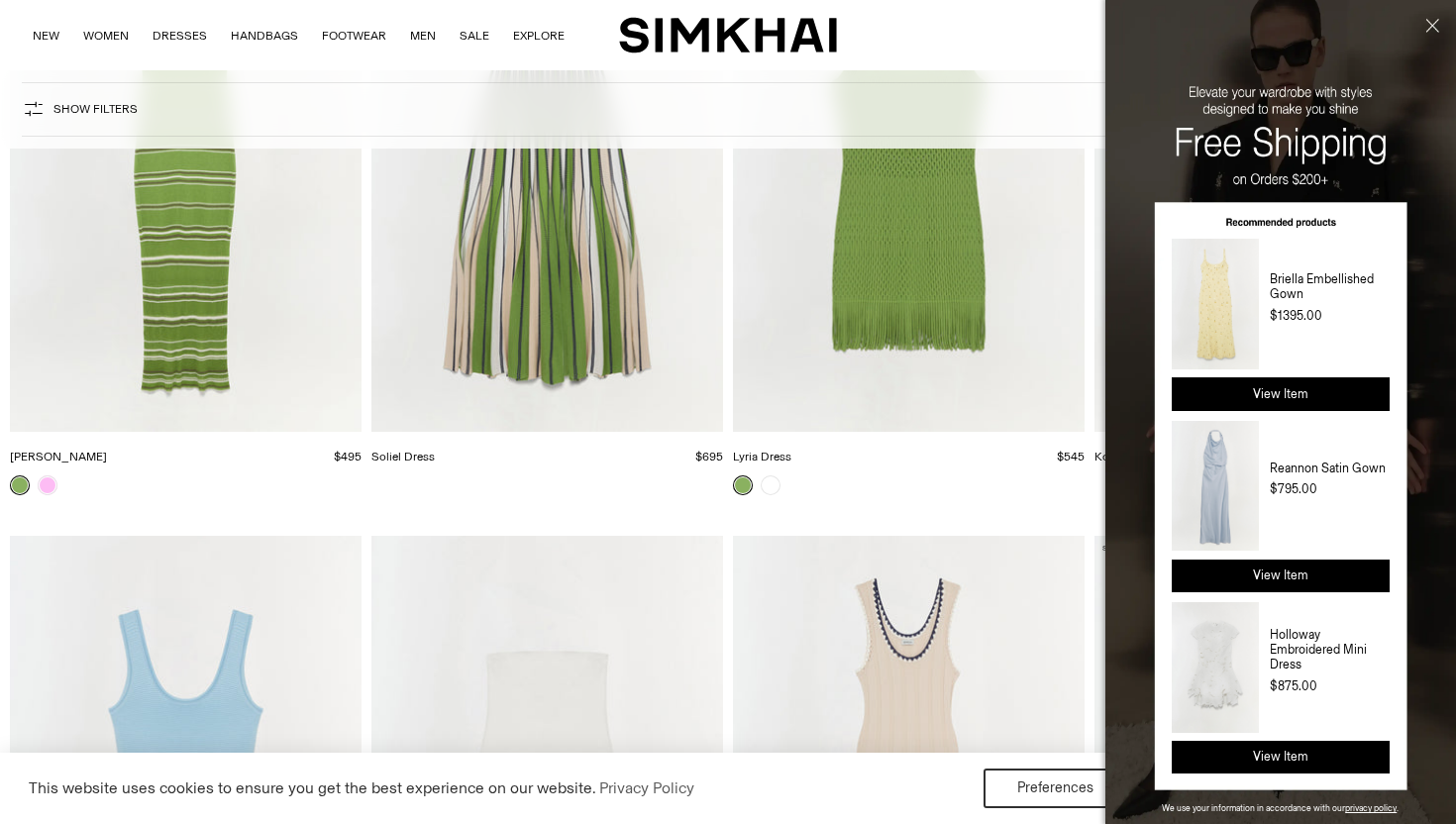 click at bounding box center [1429, 61] 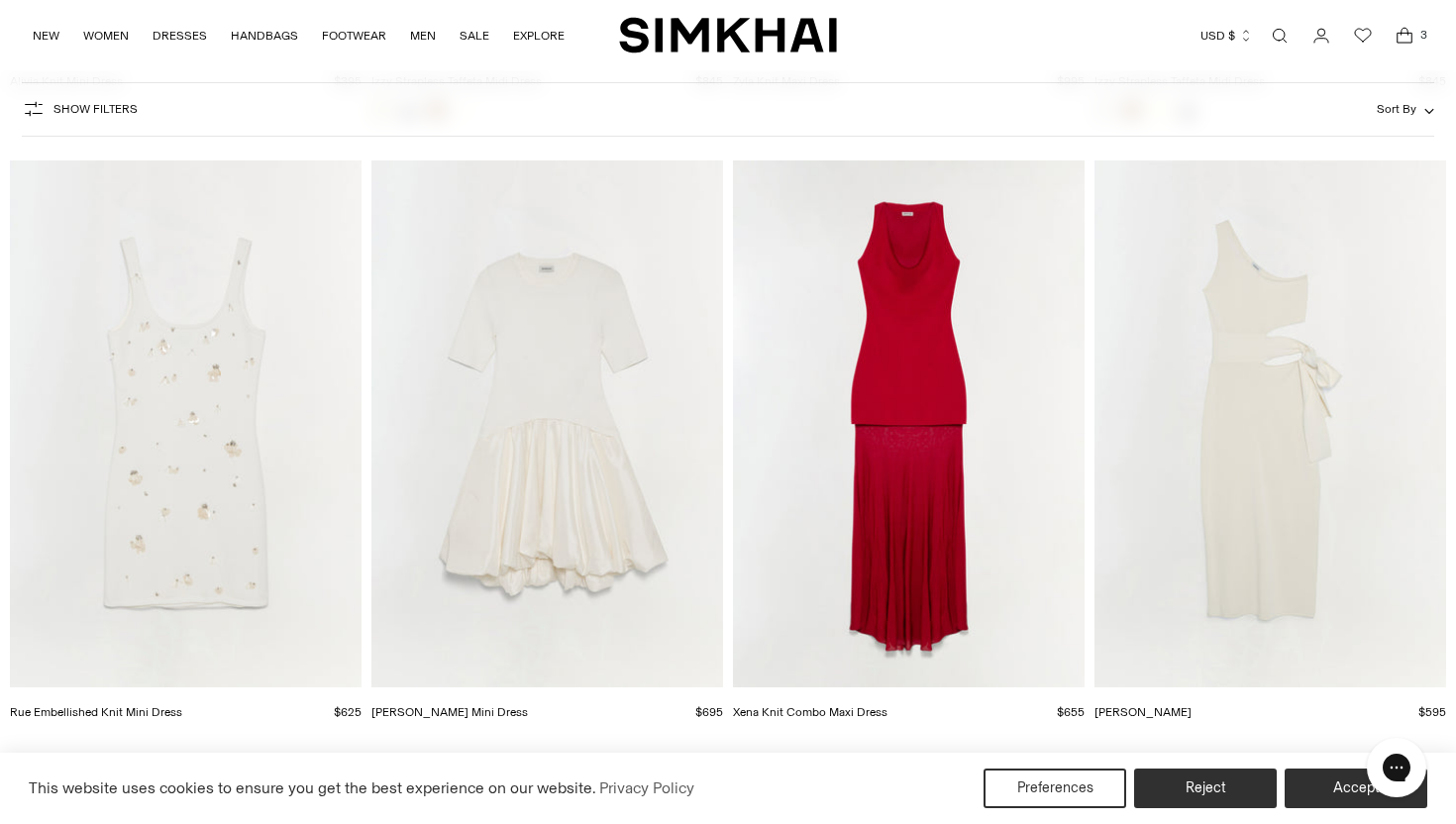 scroll, scrollTop: 3747, scrollLeft: 0, axis: vertical 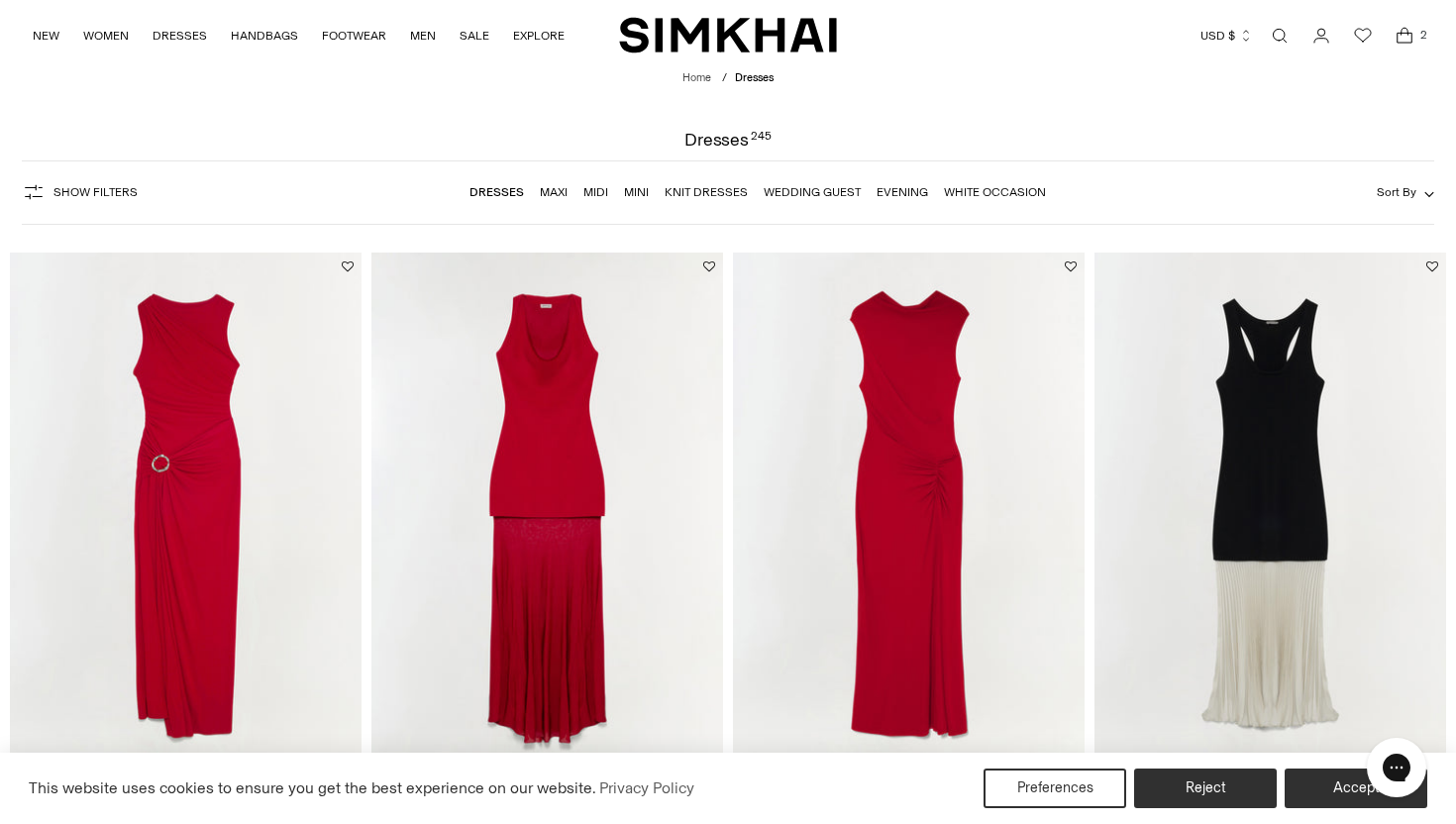 click on "White Occasion" at bounding box center (994, 192) 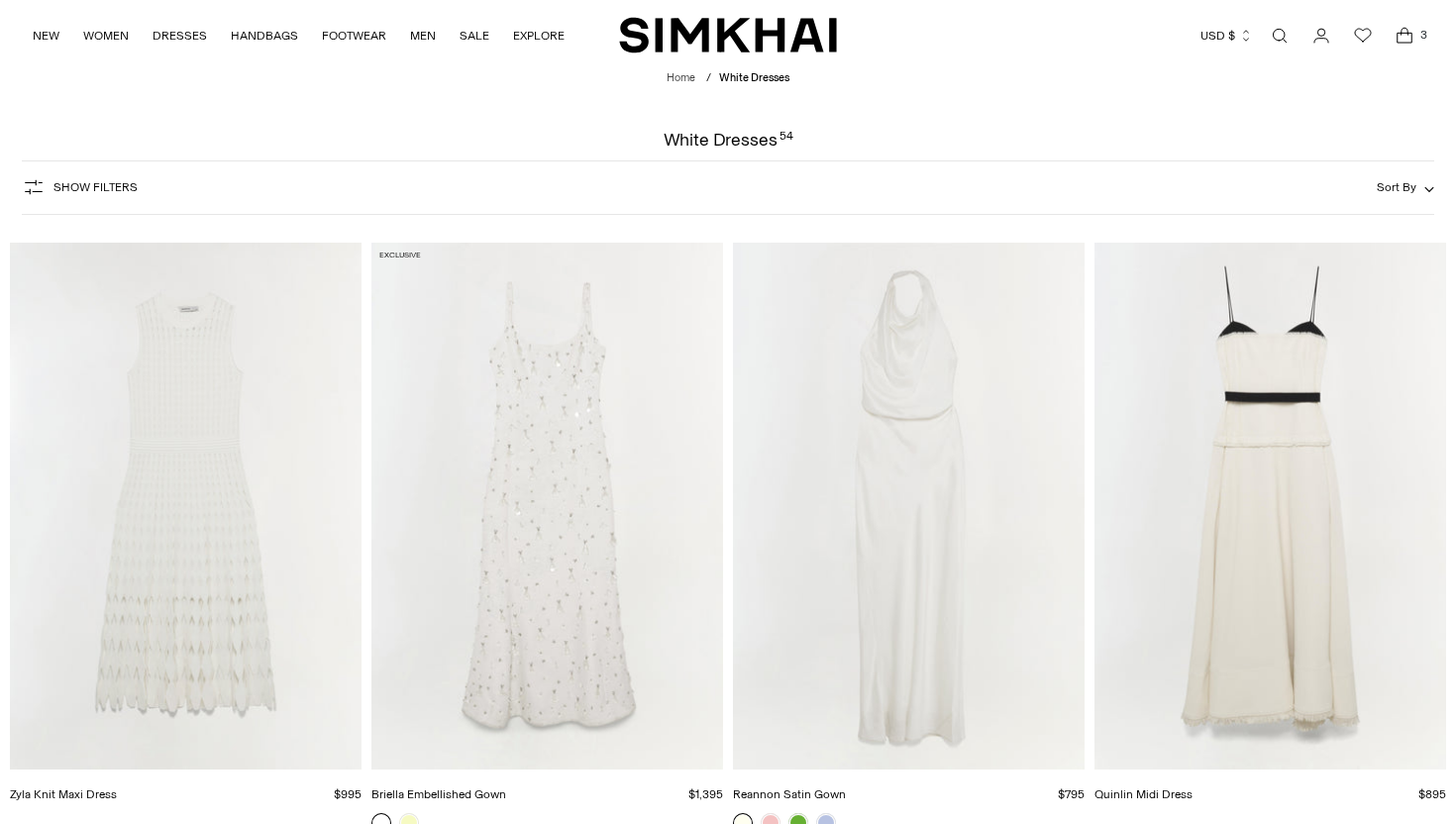 scroll, scrollTop: 0, scrollLeft: 0, axis: both 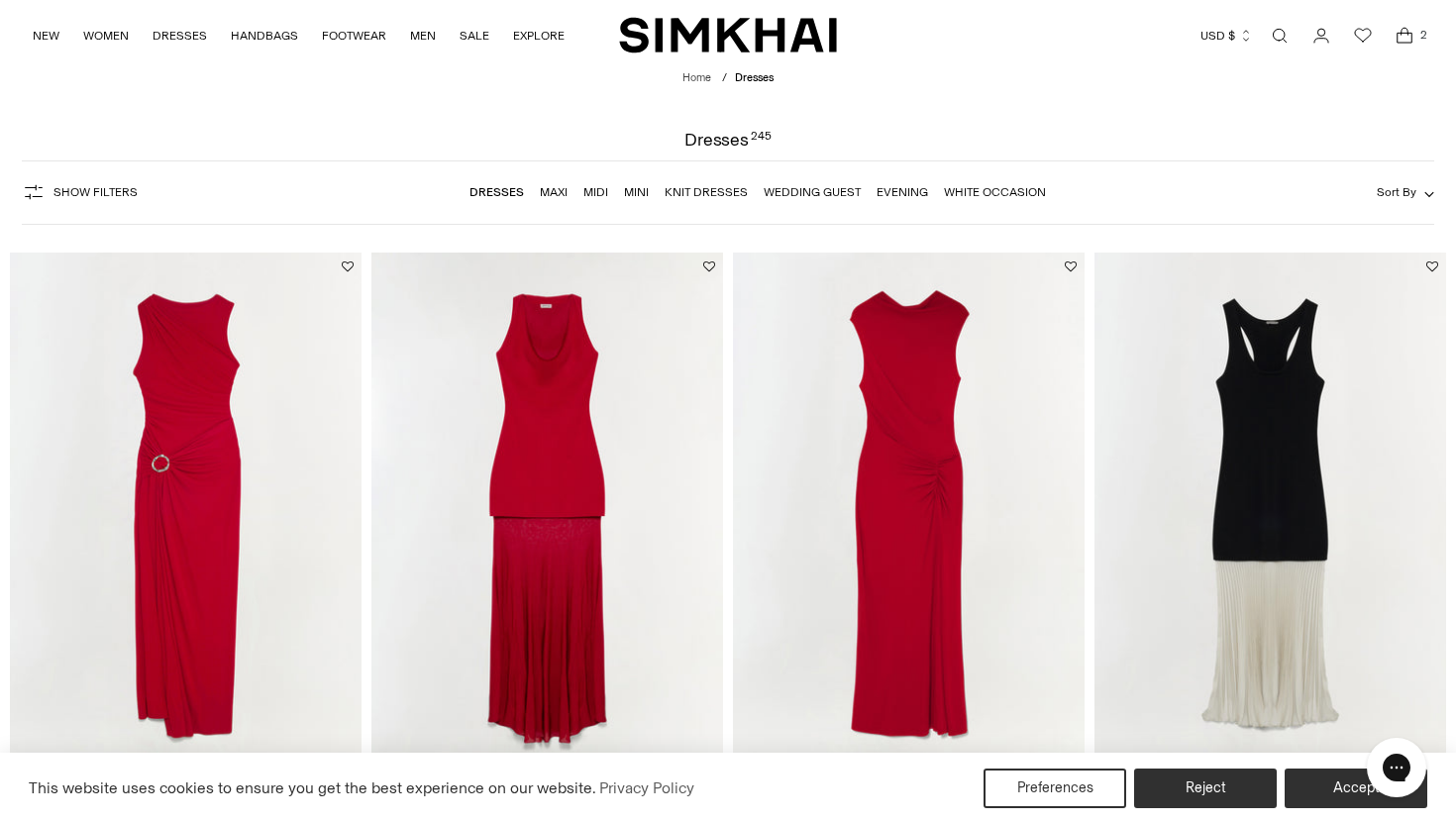 click 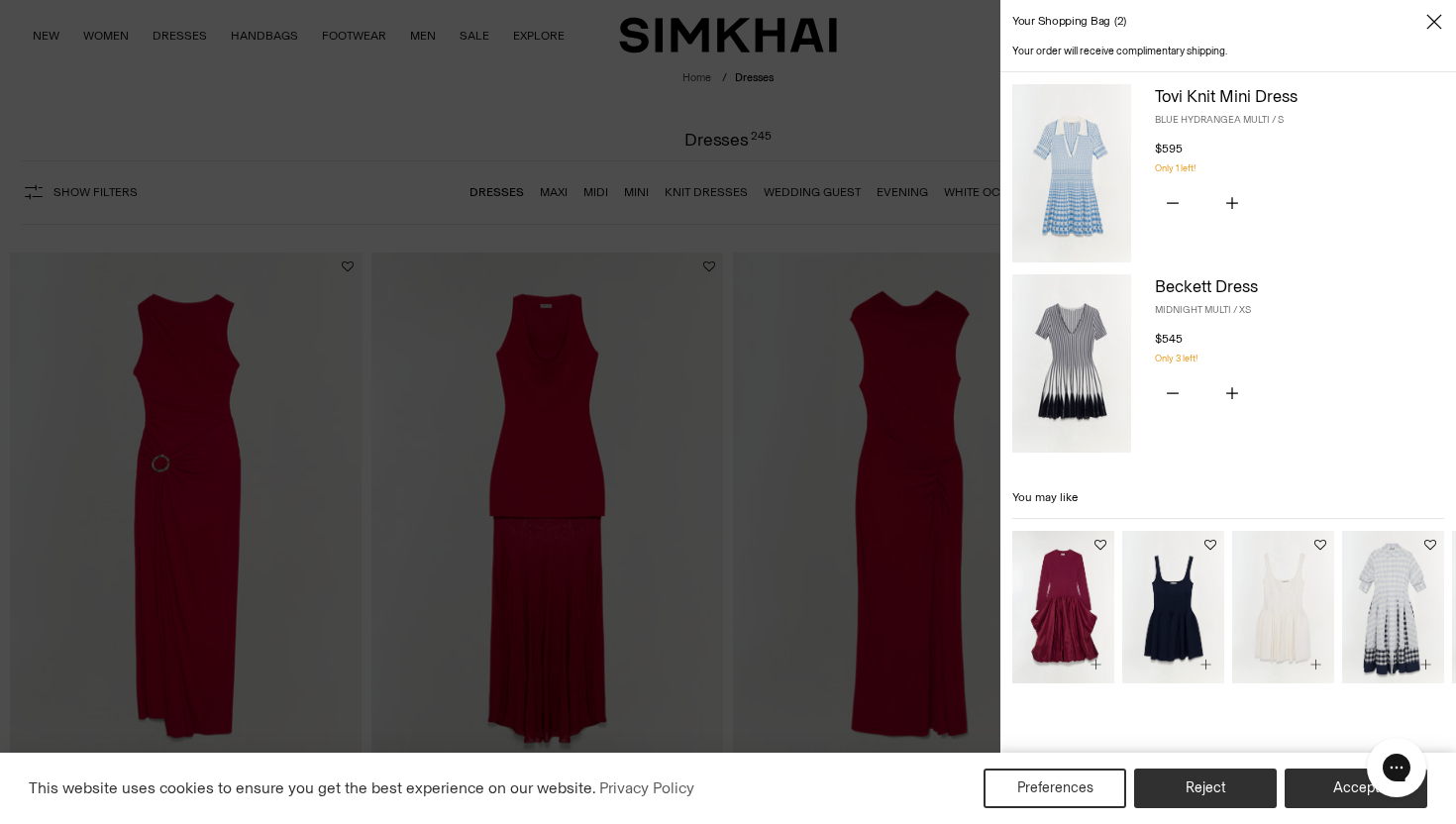 click at bounding box center [728, 412] 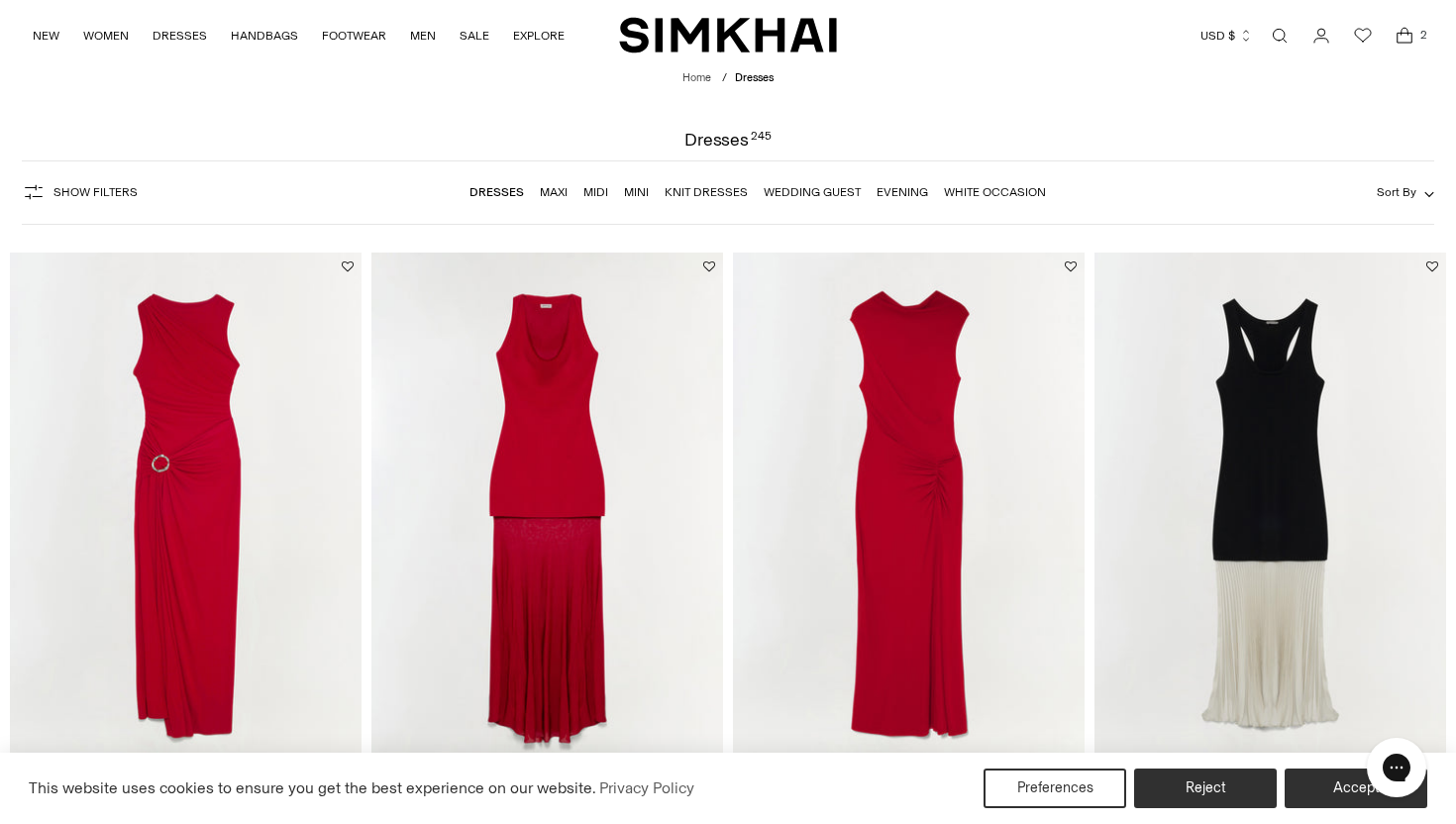 click on "Mini" at bounding box center [636, 192] 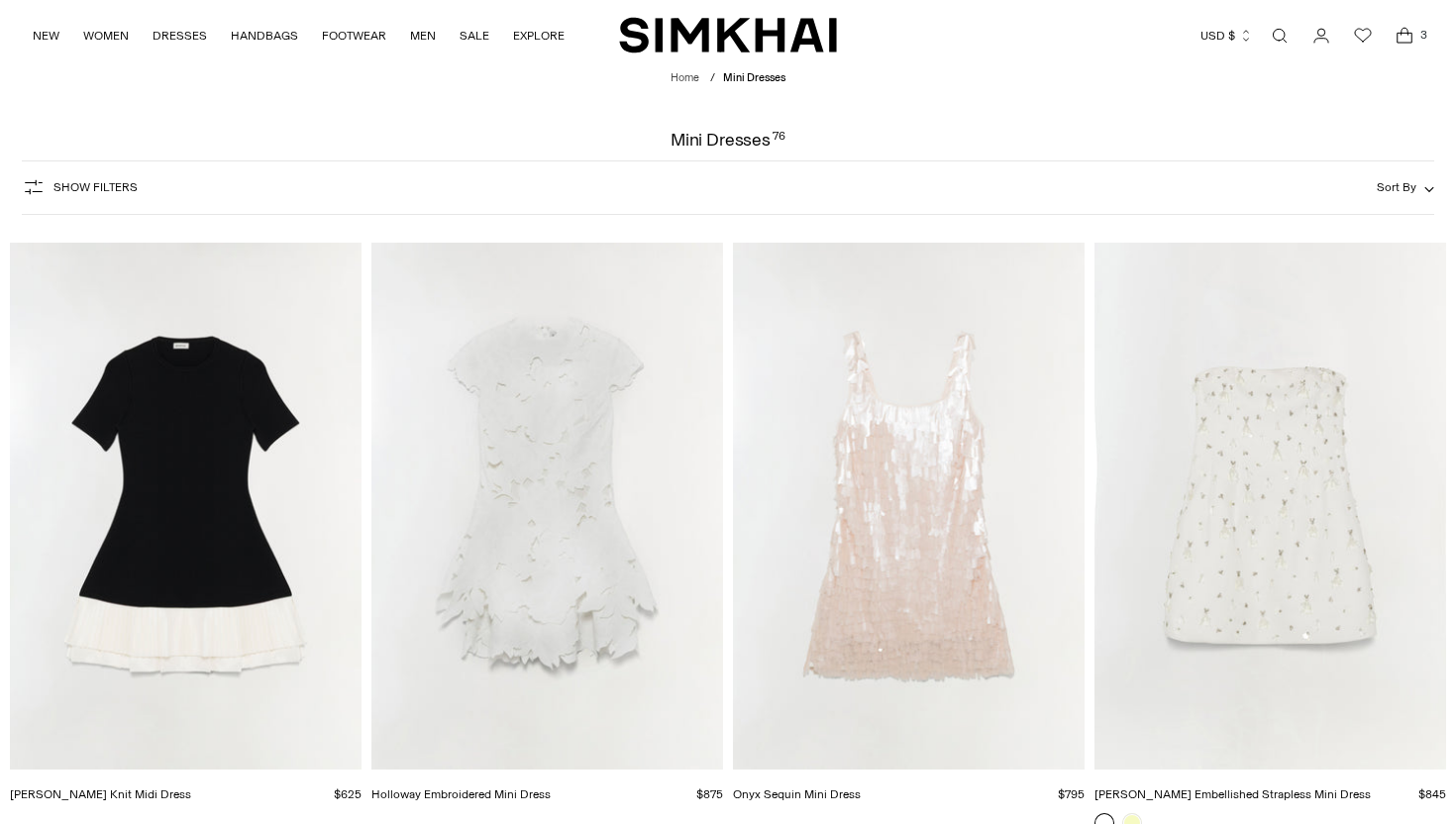 scroll, scrollTop: 0, scrollLeft: 0, axis: both 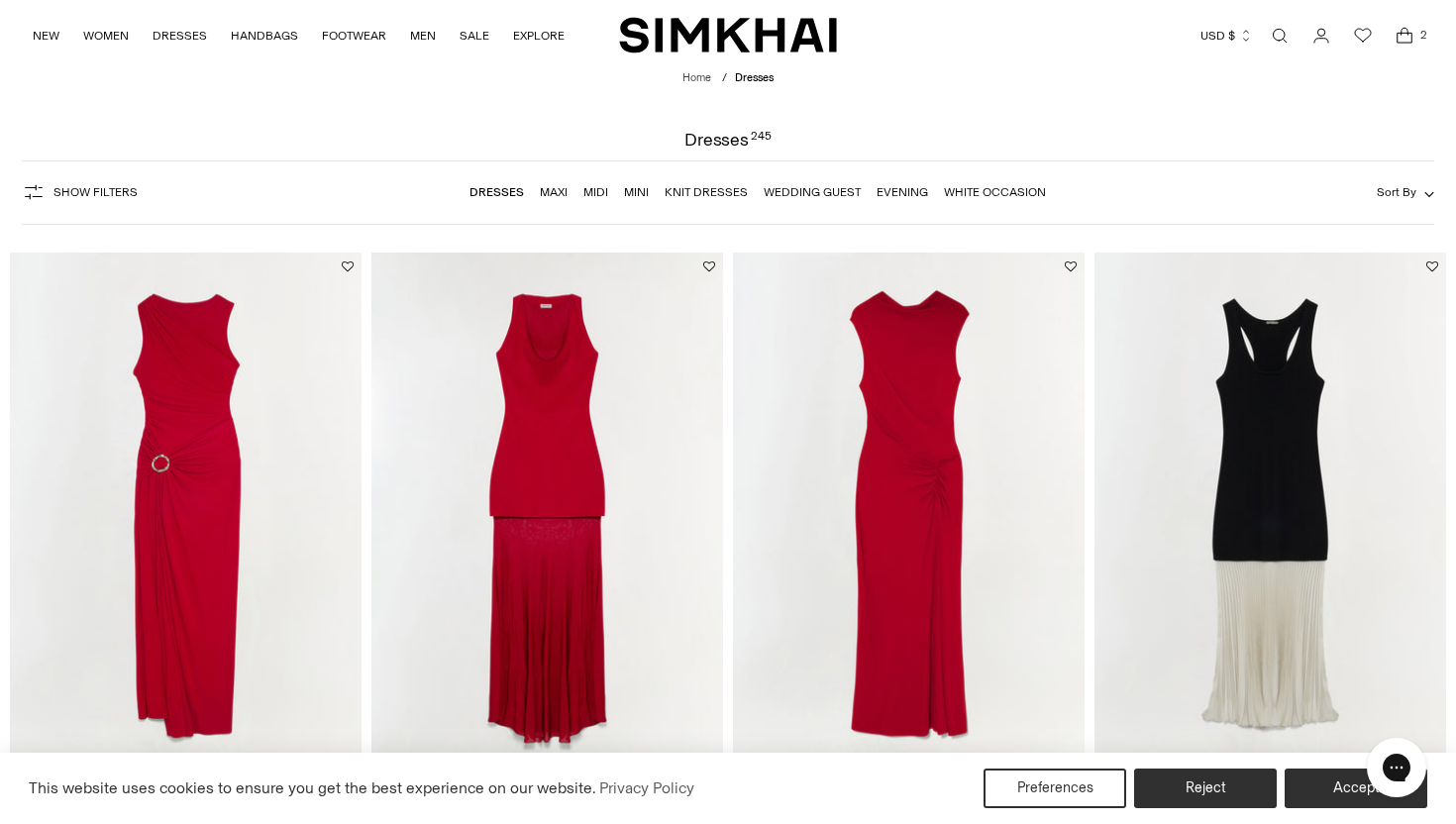 click on "Show Filters" at bounding box center (95, 192) 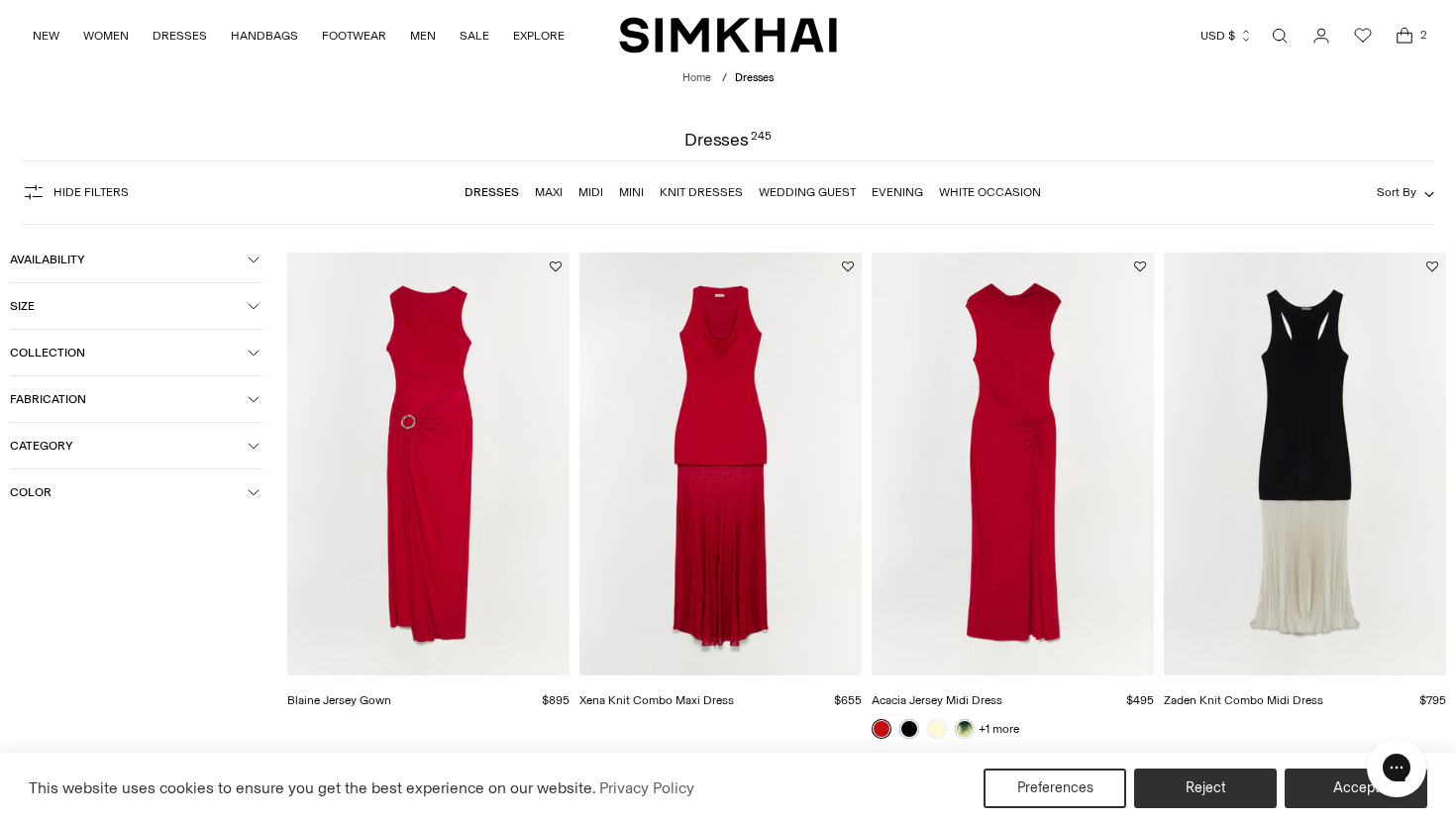 click on "Color" at bounding box center [129, 492] 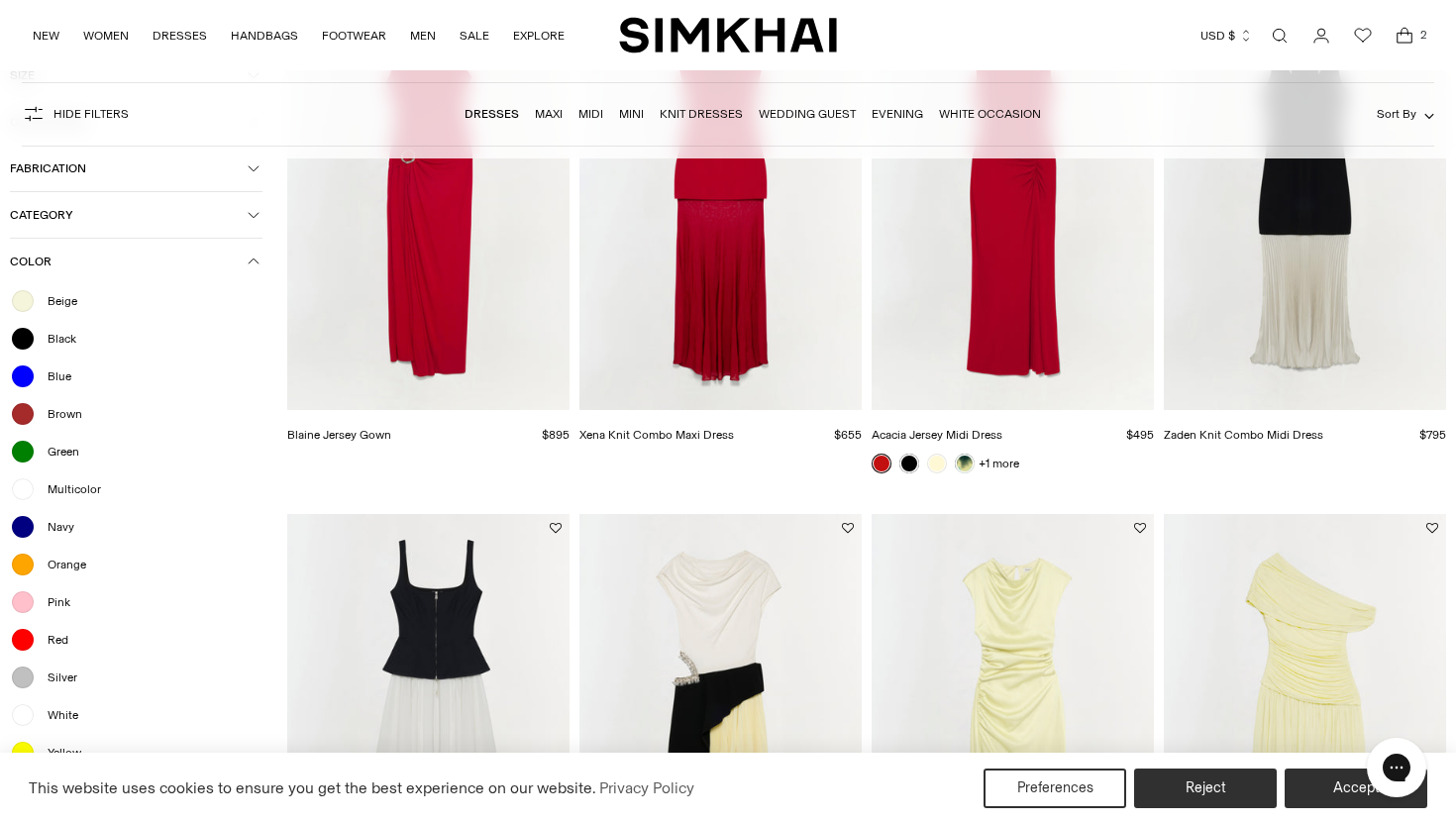 scroll, scrollTop: 267, scrollLeft: 0, axis: vertical 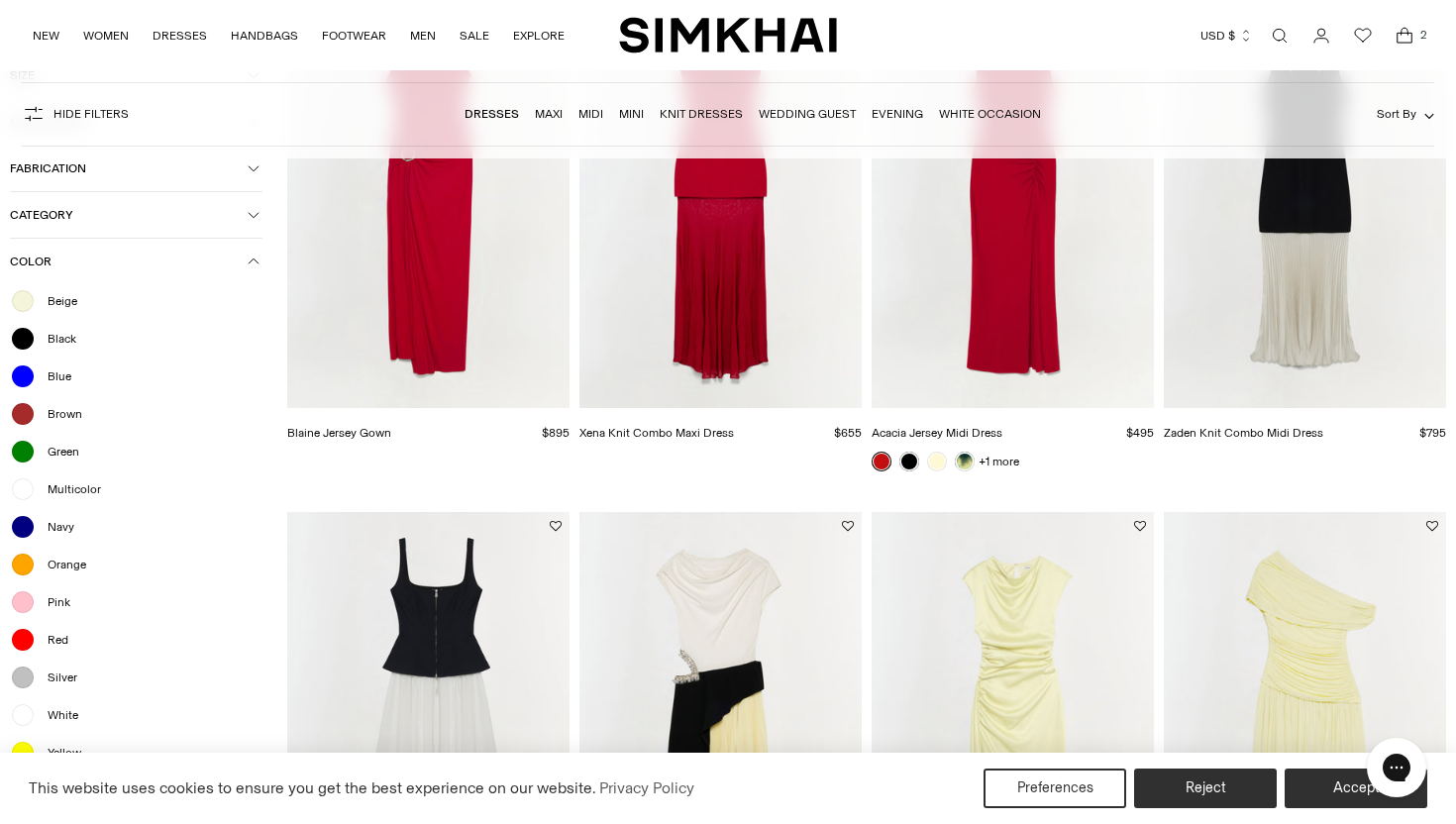 click on "Pink" at bounding box center [52, 602] 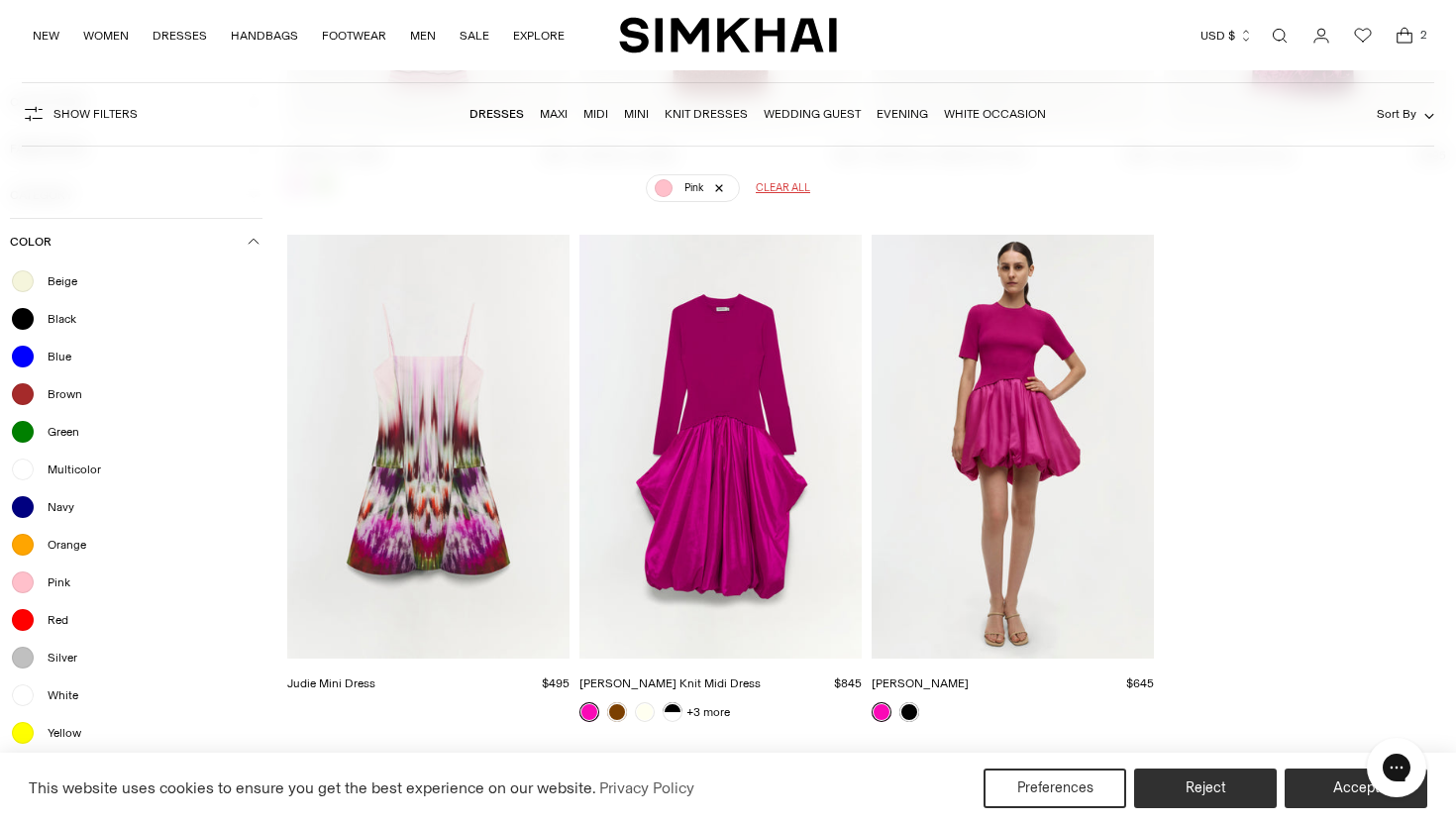 scroll, scrollTop: 597, scrollLeft: 0, axis: vertical 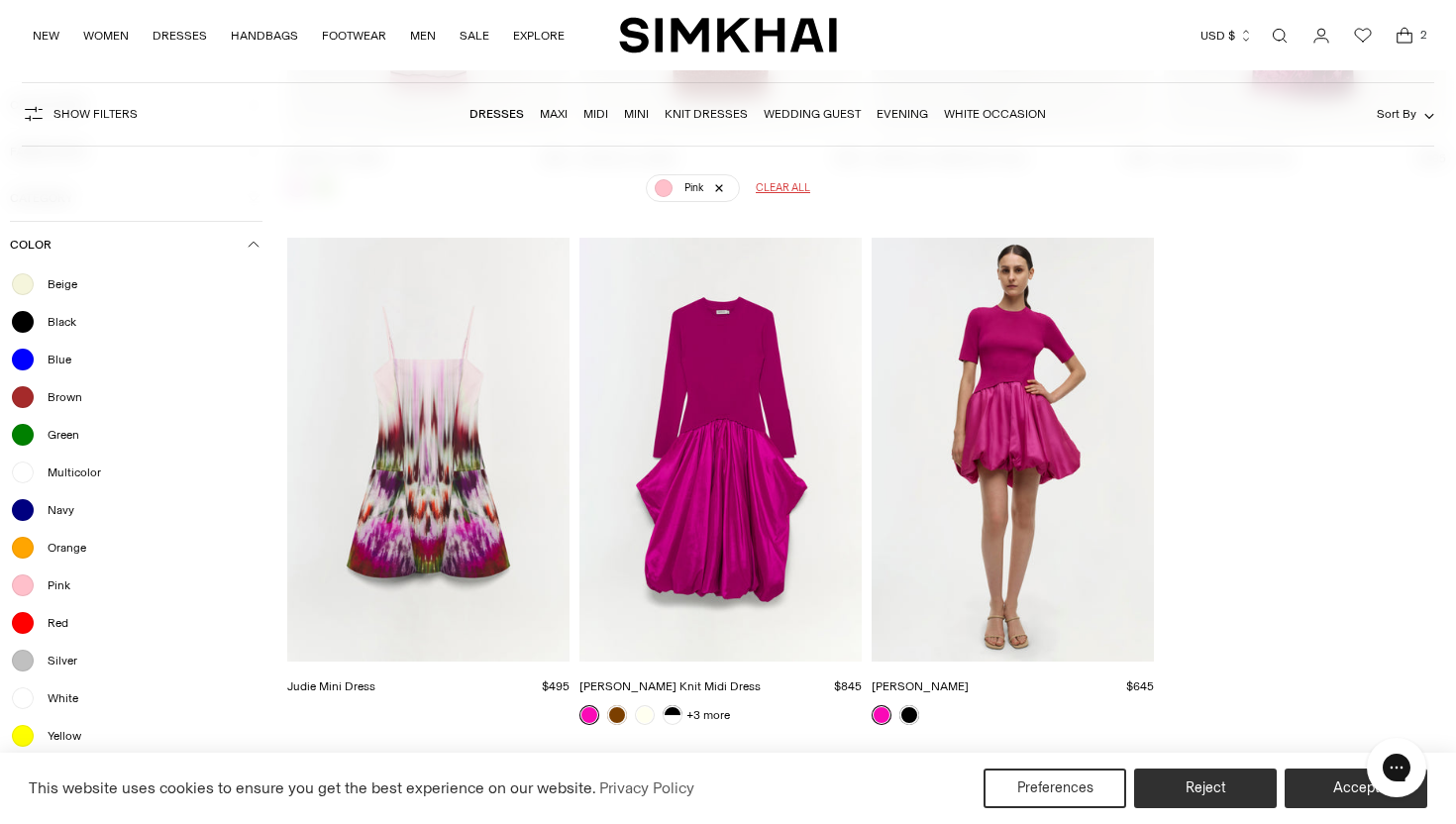 click on "Pink" at bounding box center [52, 585] 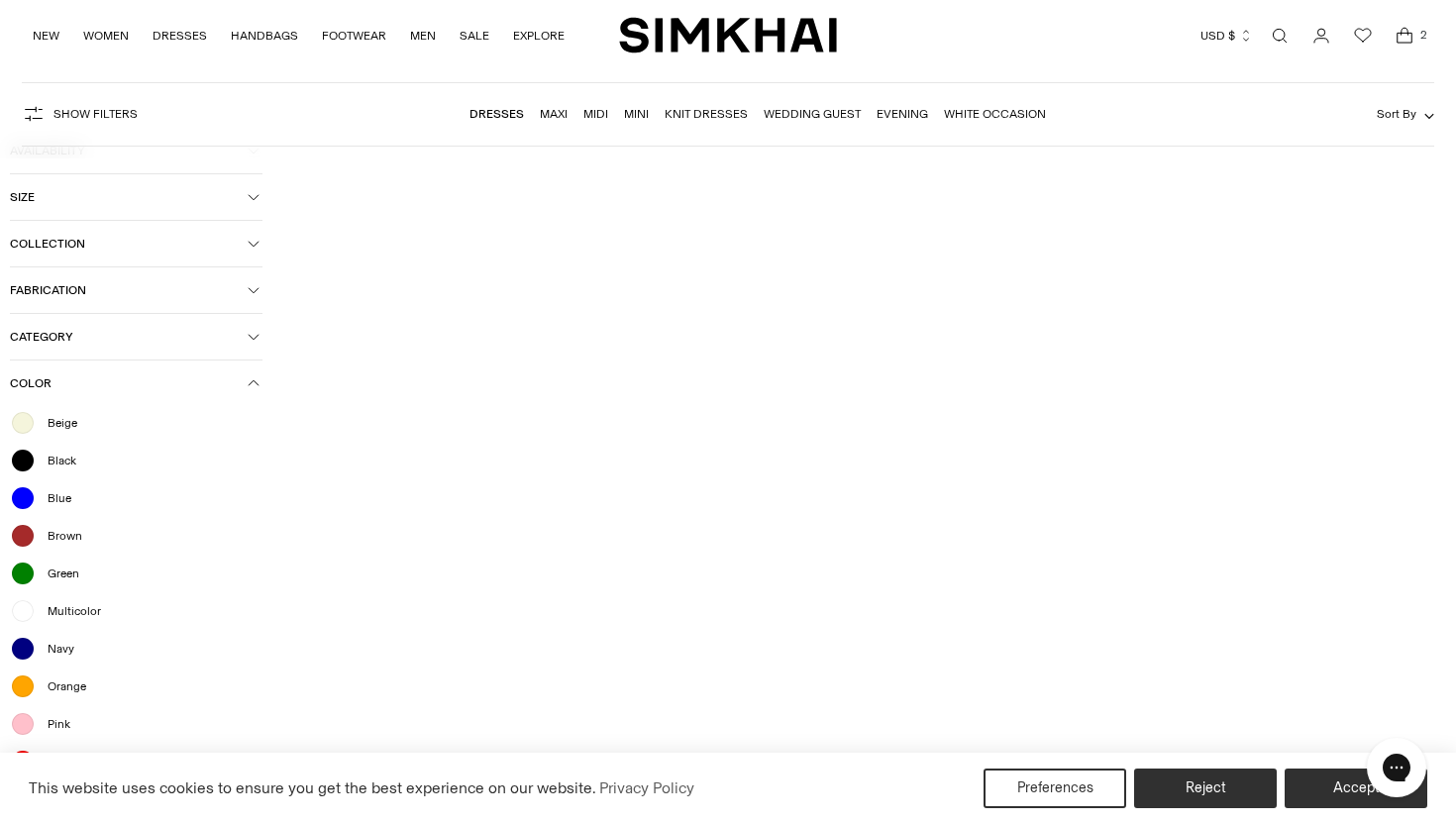 scroll, scrollTop: 378, scrollLeft: 0, axis: vertical 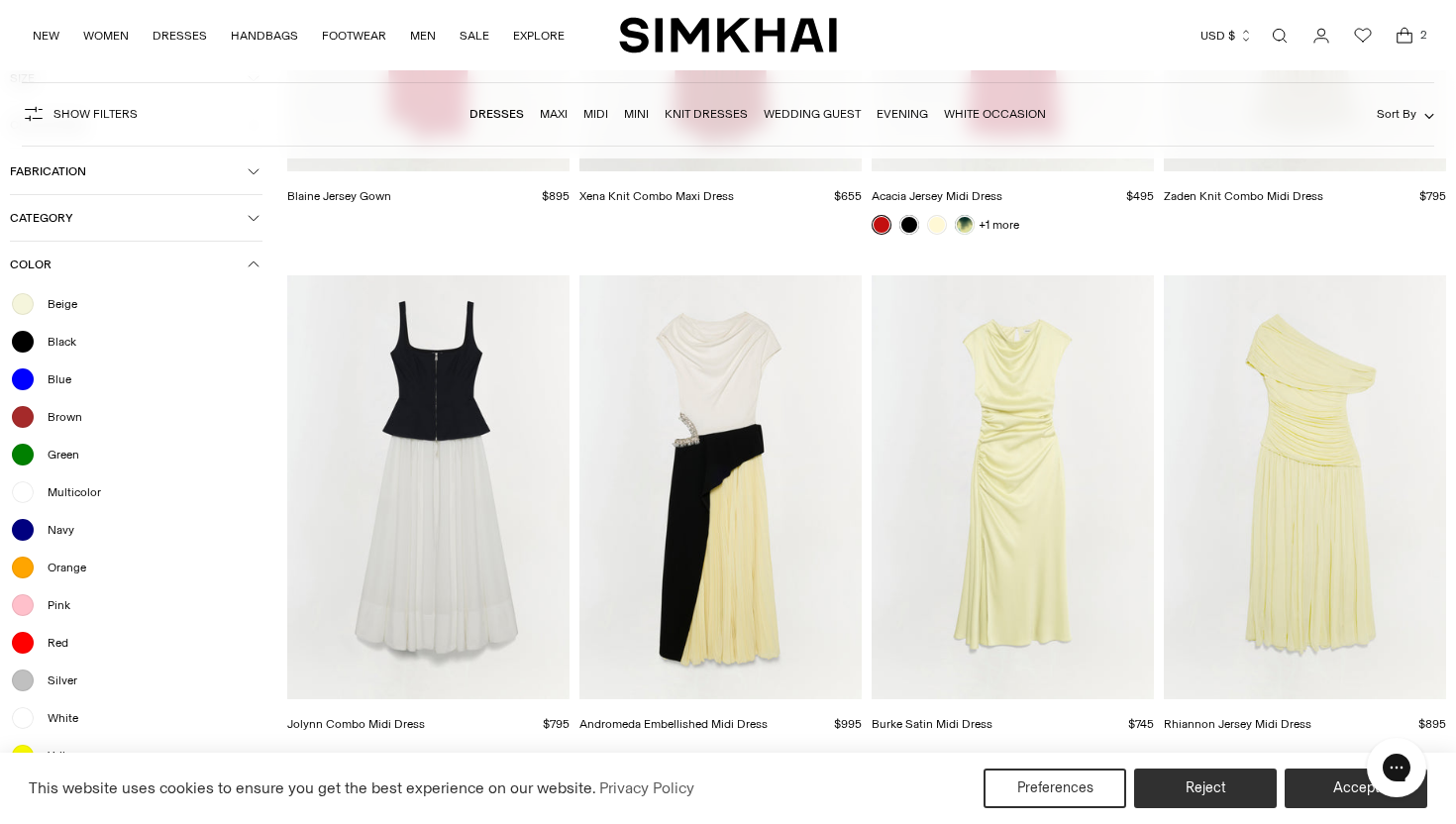 click on "Red" at bounding box center [52, 643] 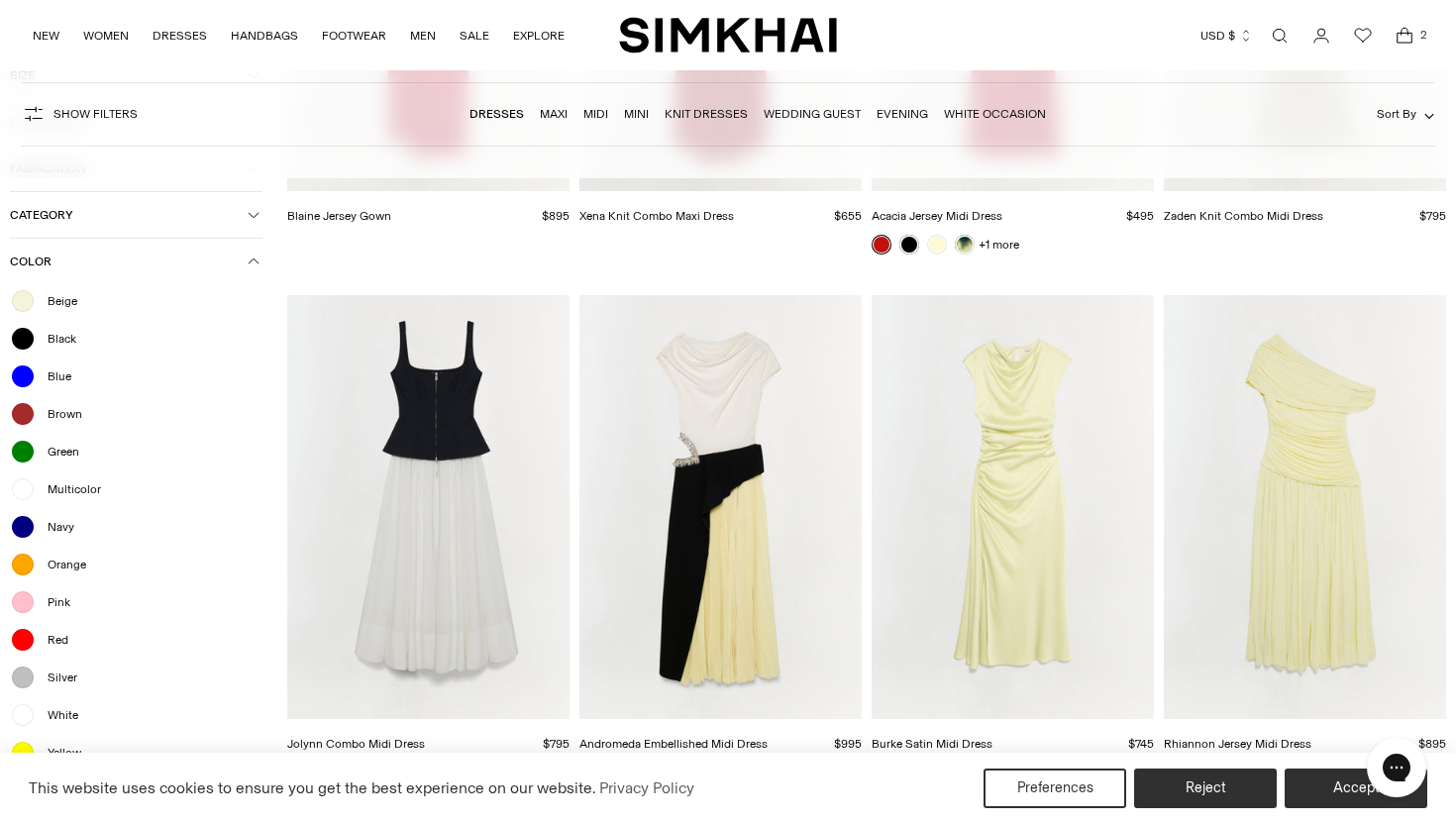 scroll, scrollTop: 524, scrollLeft: 0, axis: vertical 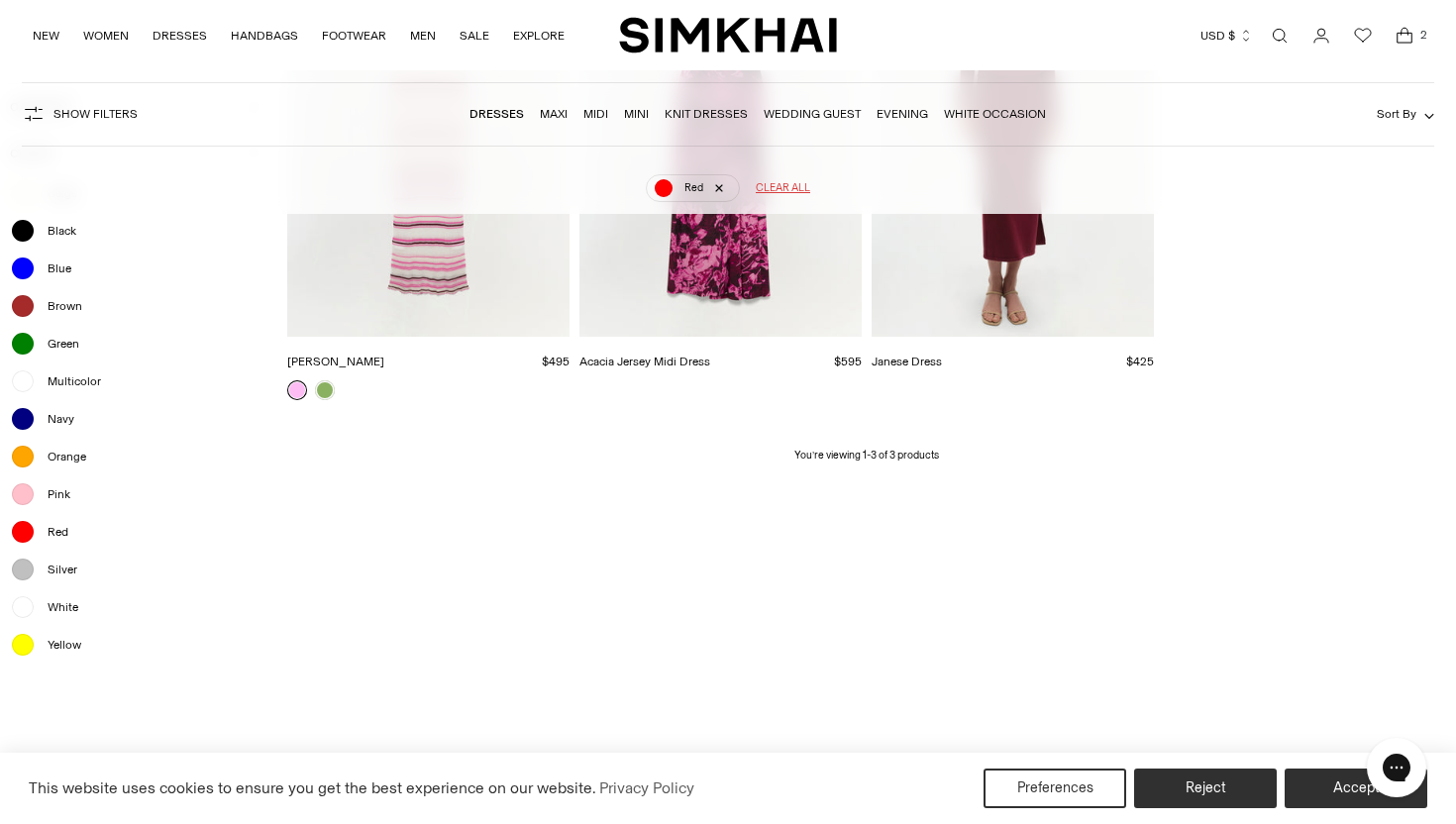 click on "Red" at bounding box center (52, 532) 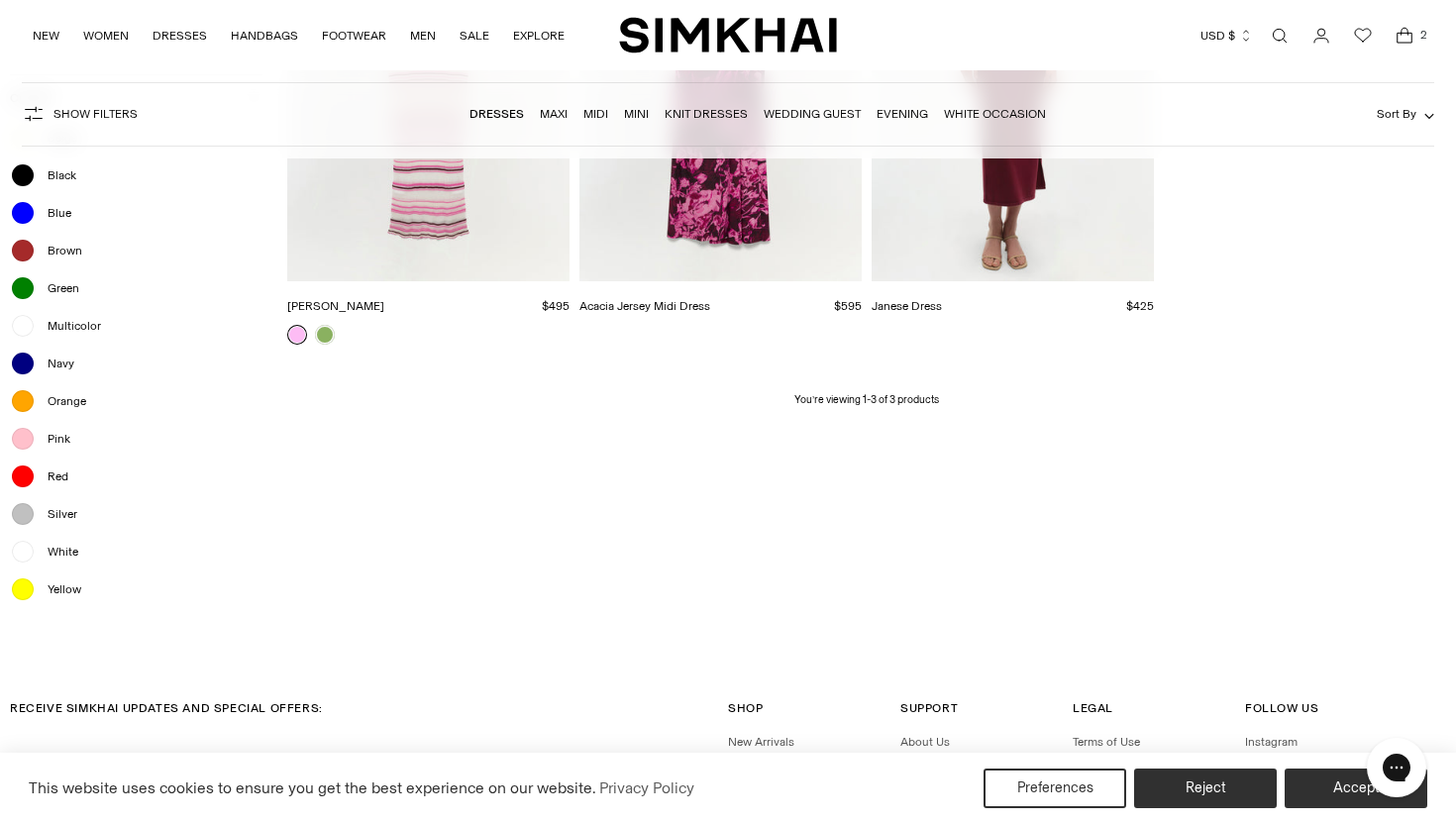 scroll, scrollTop: 338, scrollLeft: 0, axis: vertical 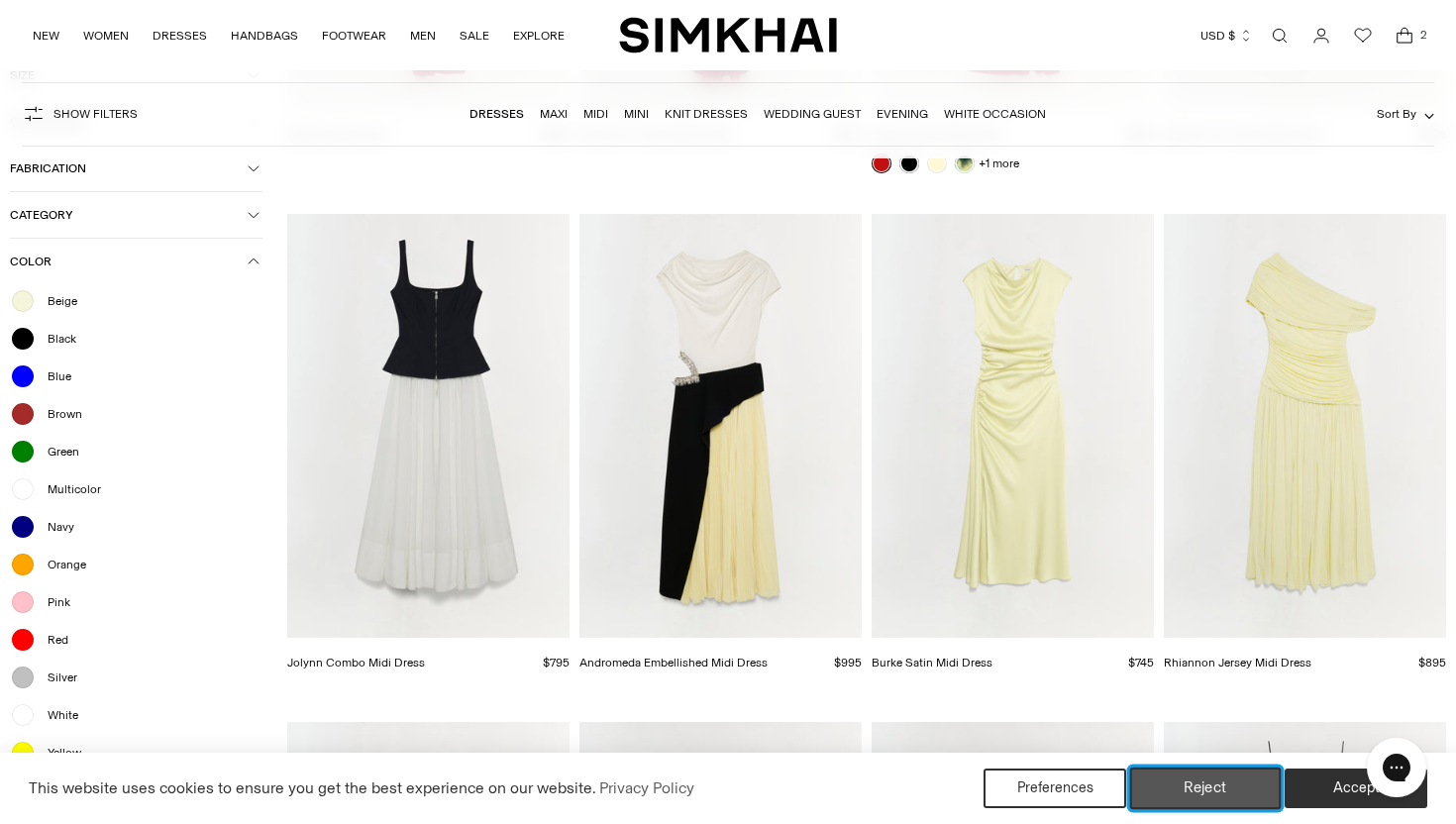 click on "Reject" at bounding box center [1205, 788] 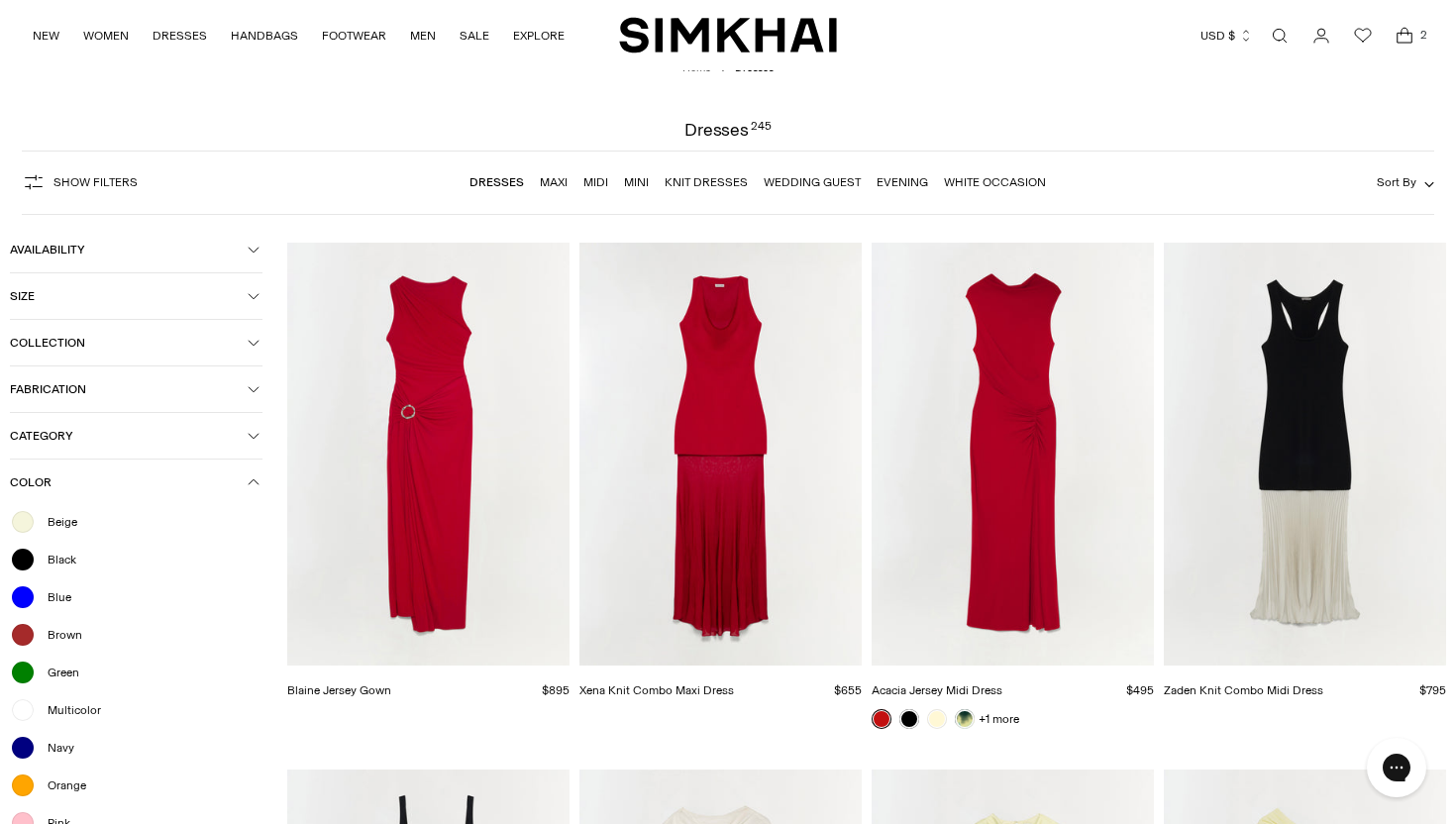 scroll, scrollTop: 0, scrollLeft: 0, axis: both 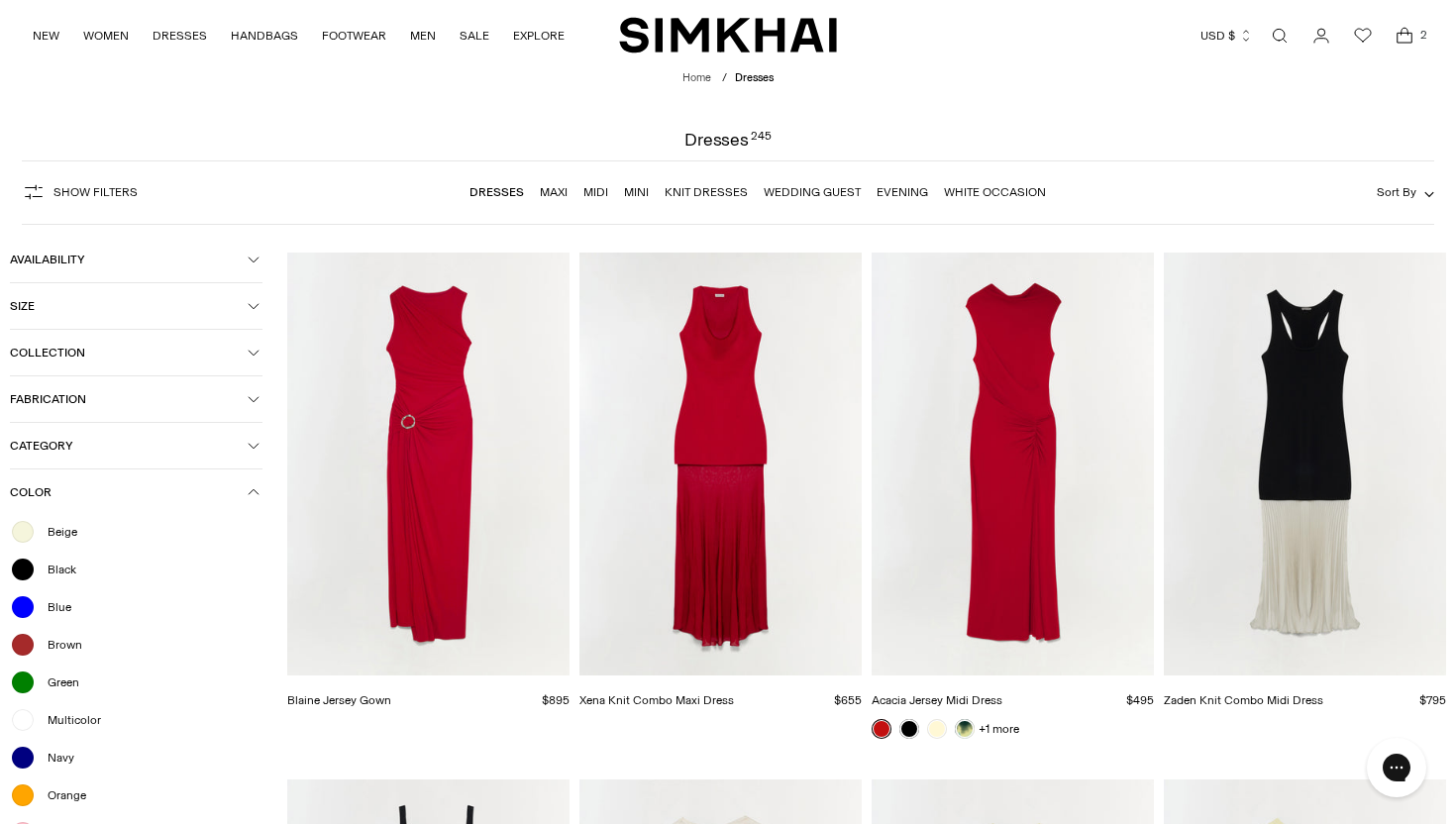 click at bounding box center (1280, 36) 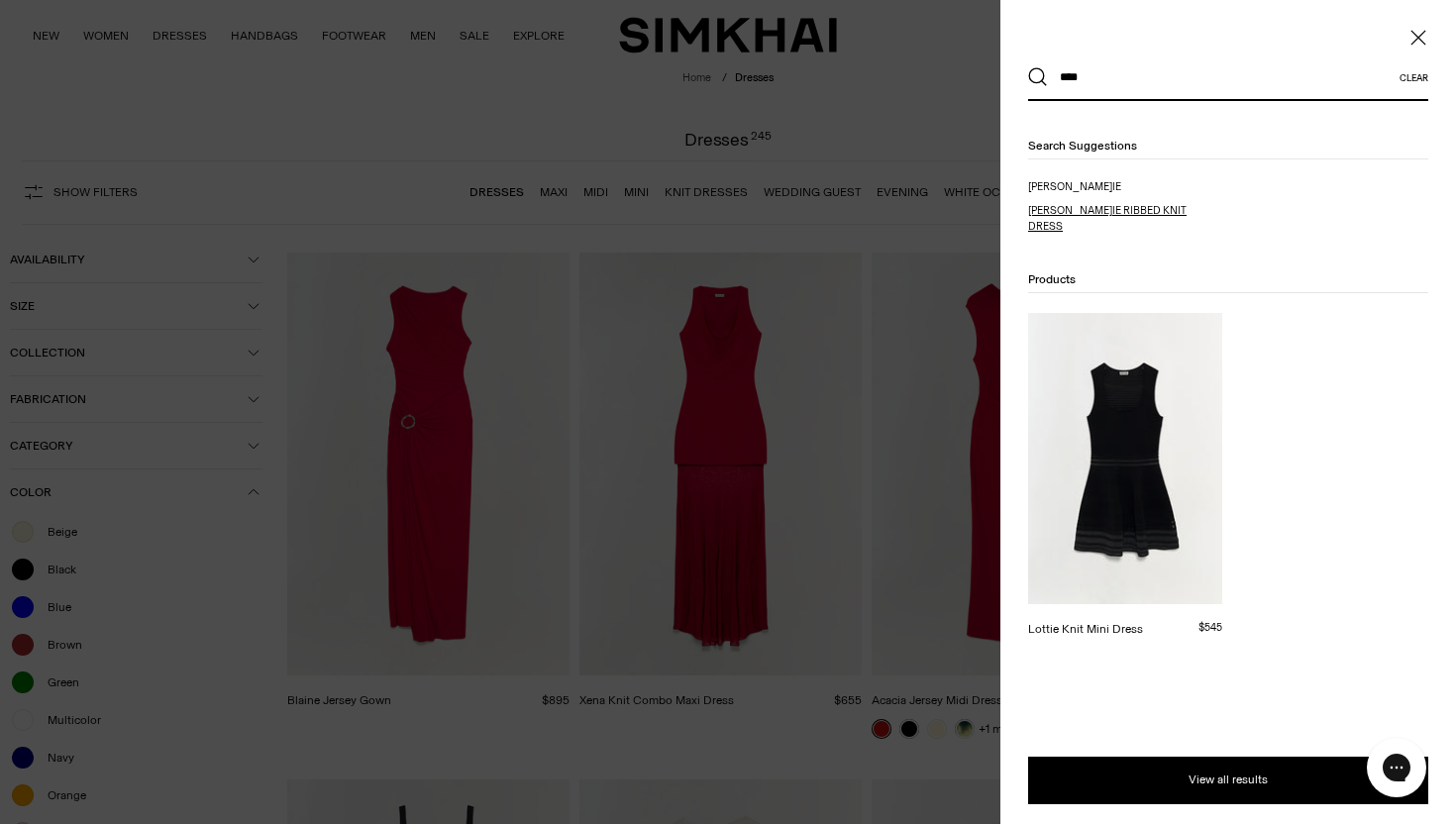type on "****" 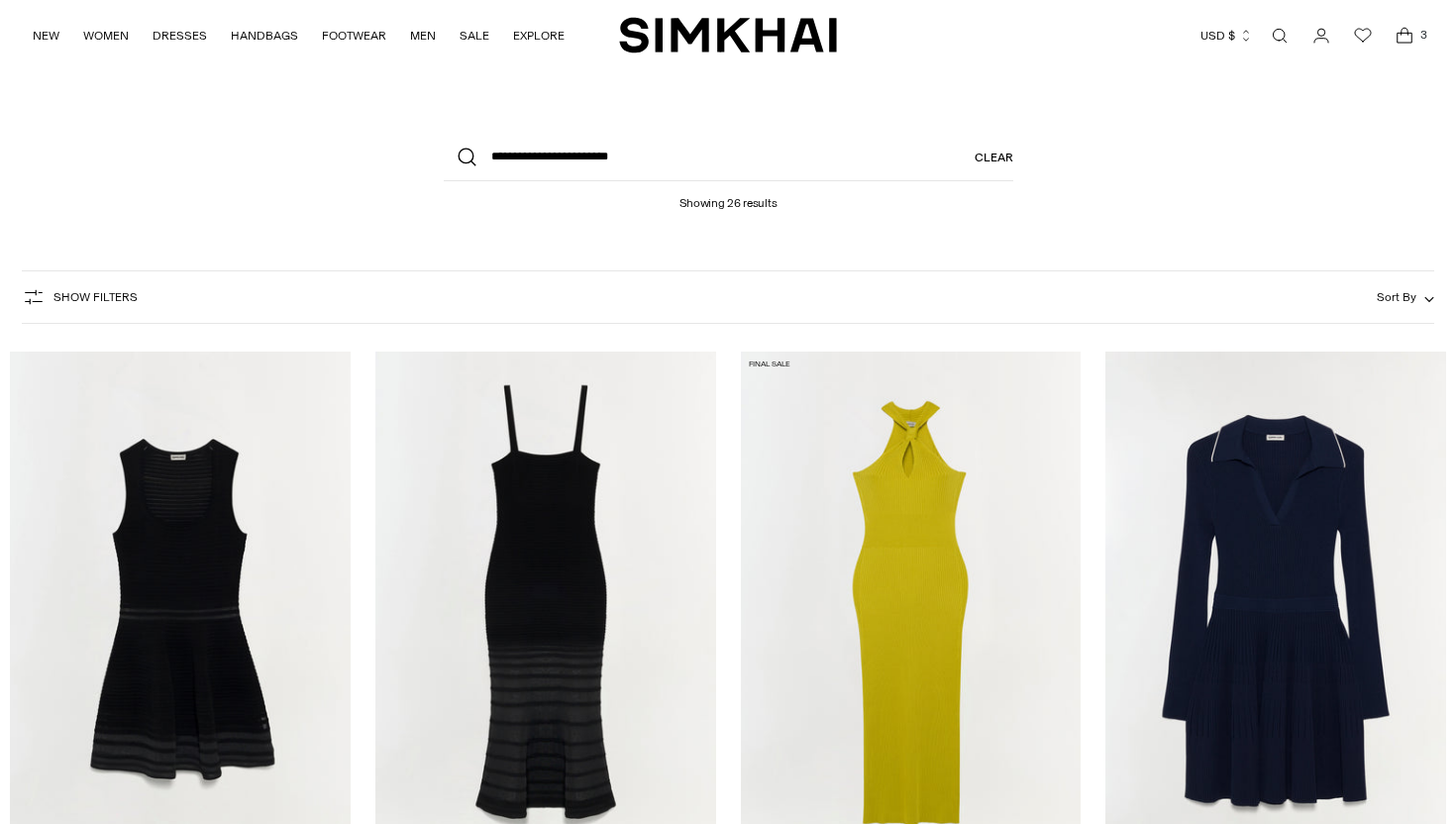 scroll, scrollTop: 0, scrollLeft: 0, axis: both 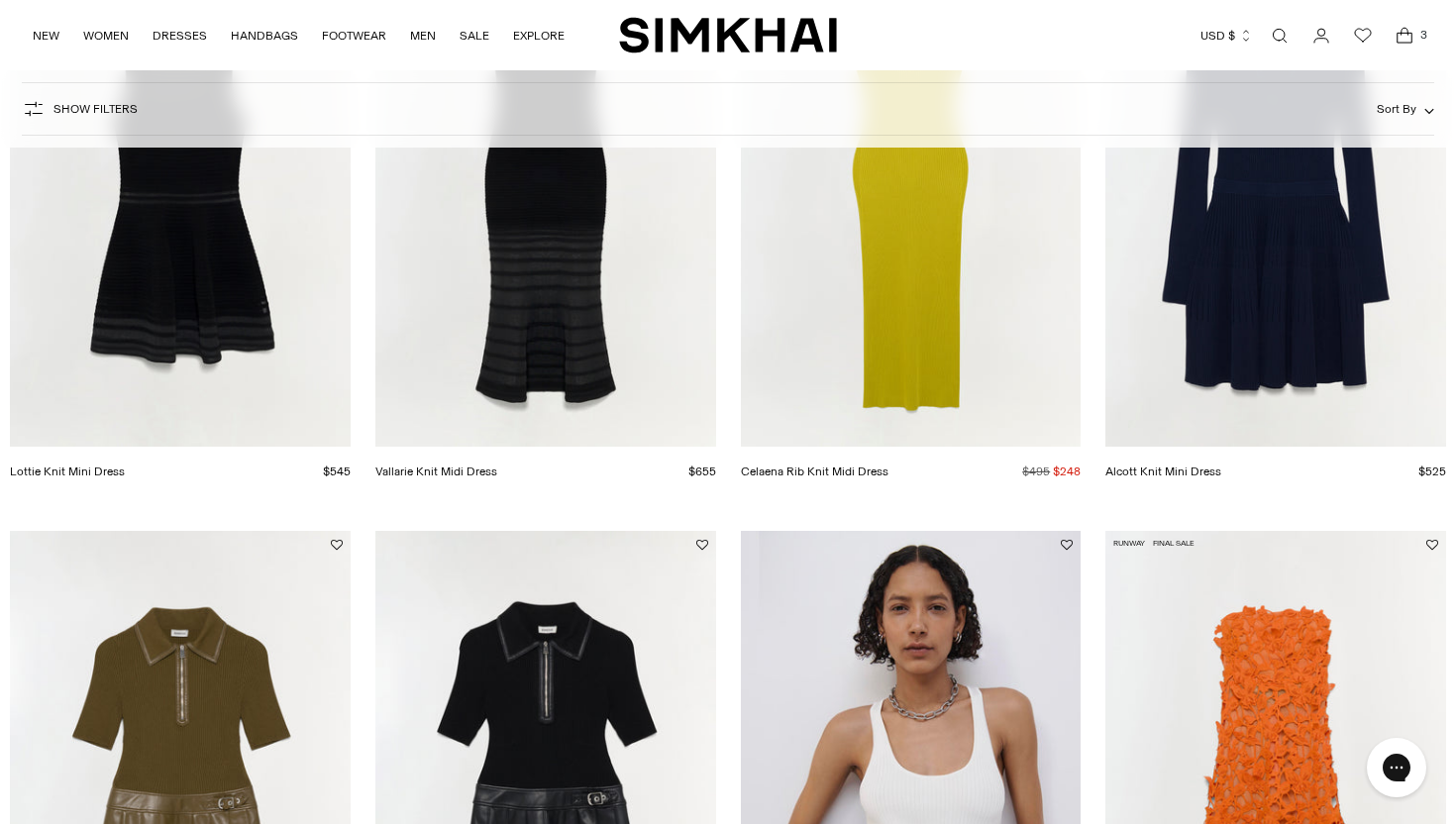 click at bounding box center (0, 0) 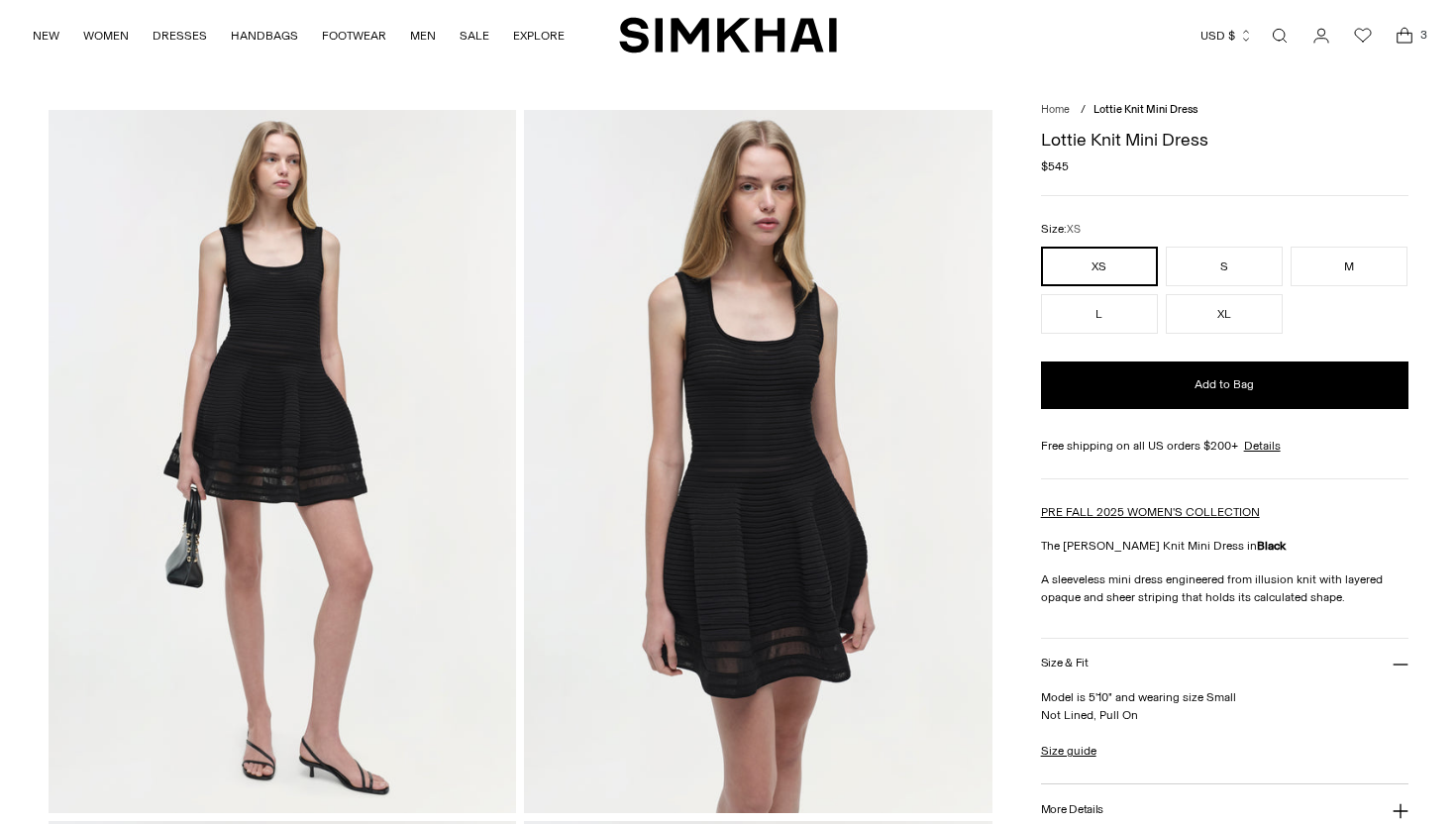 scroll, scrollTop: 0, scrollLeft: 0, axis: both 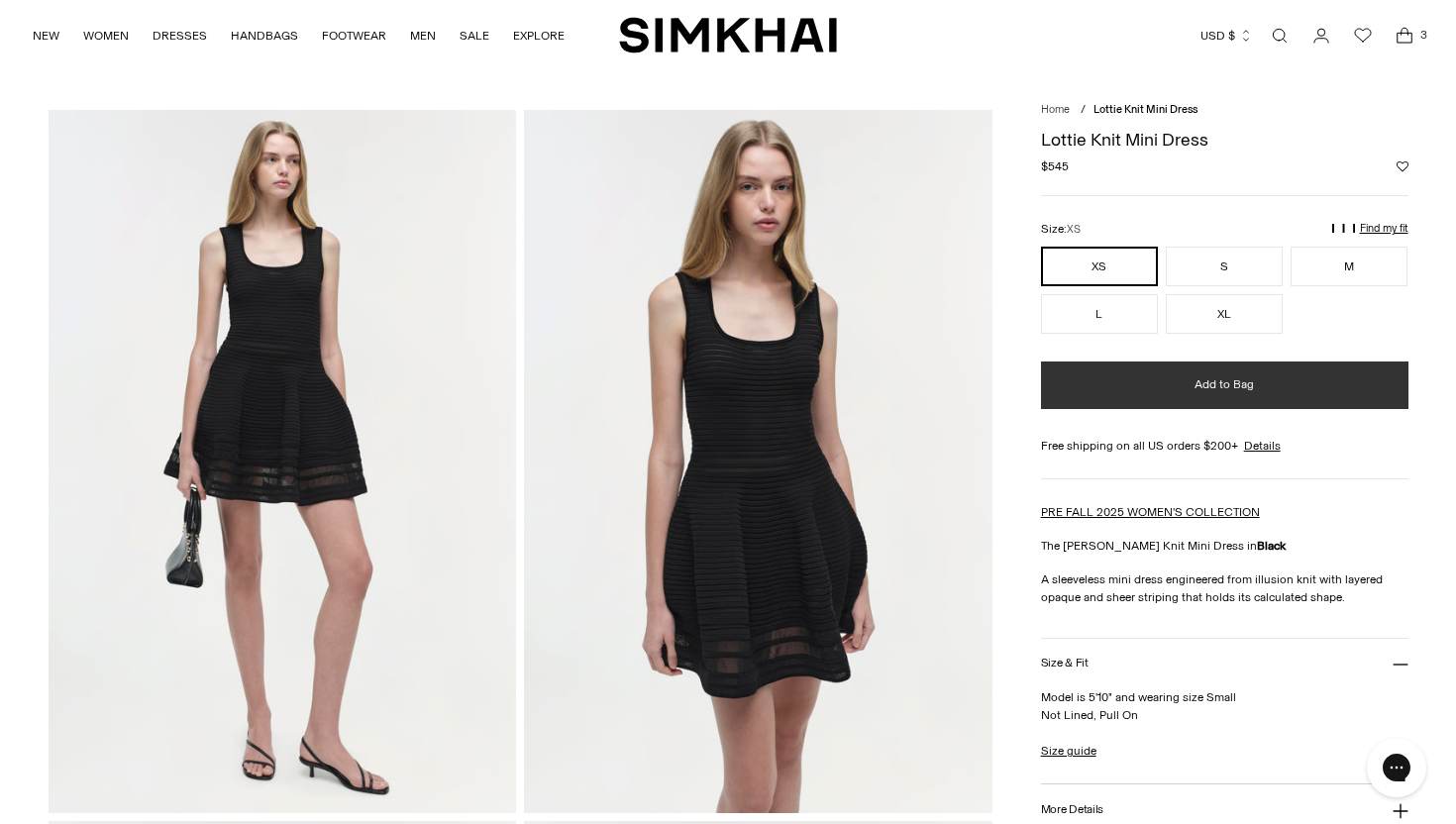 click on "Add to Bag" at bounding box center (1224, 385) 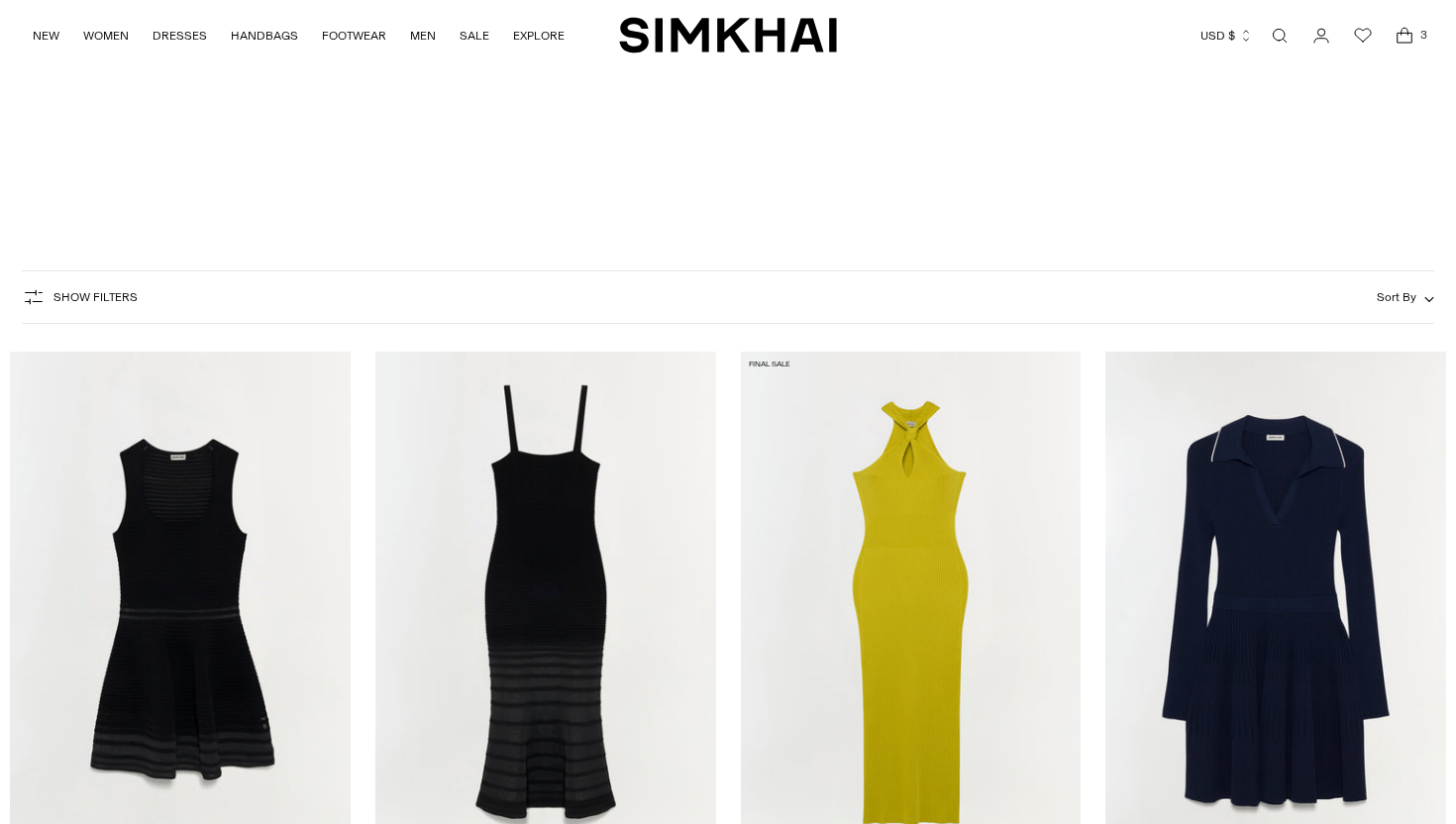 scroll, scrollTop: 416, scrollLeft: 0, axis: vertical 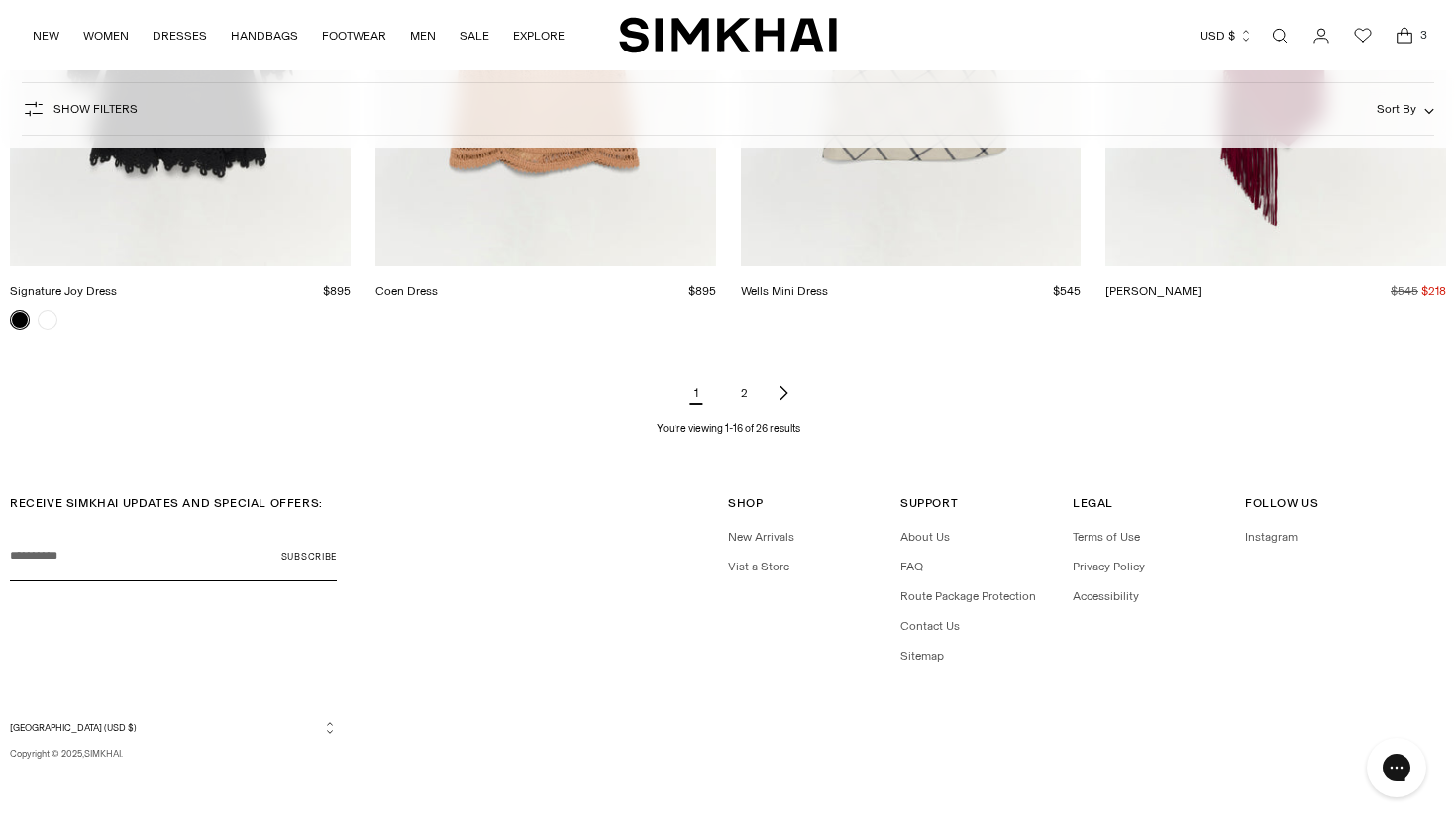 click on "2" at bounding box center [744, 393] 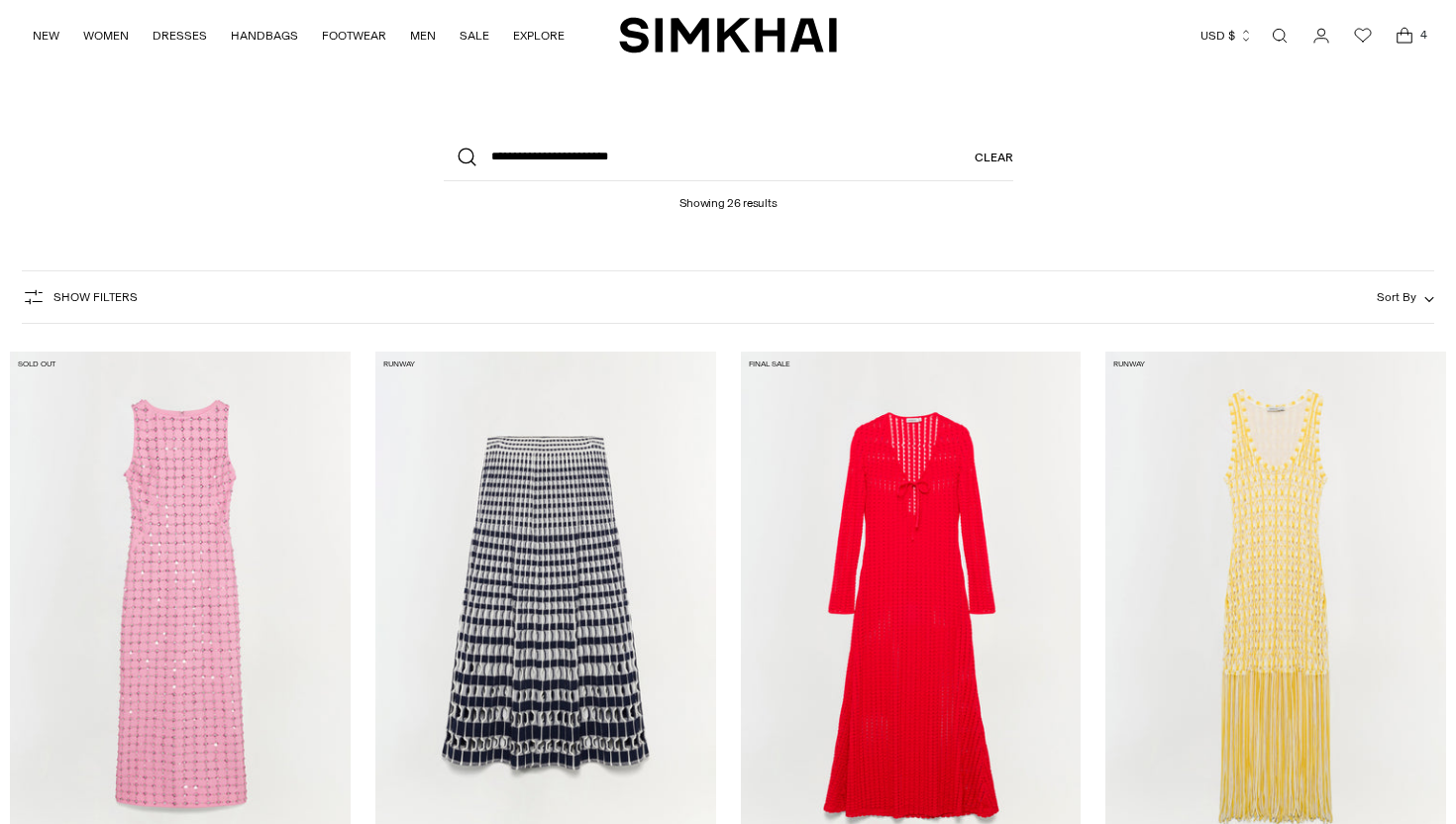 scroll, scrollTop: 0, scrollLeft: 0, axis: both 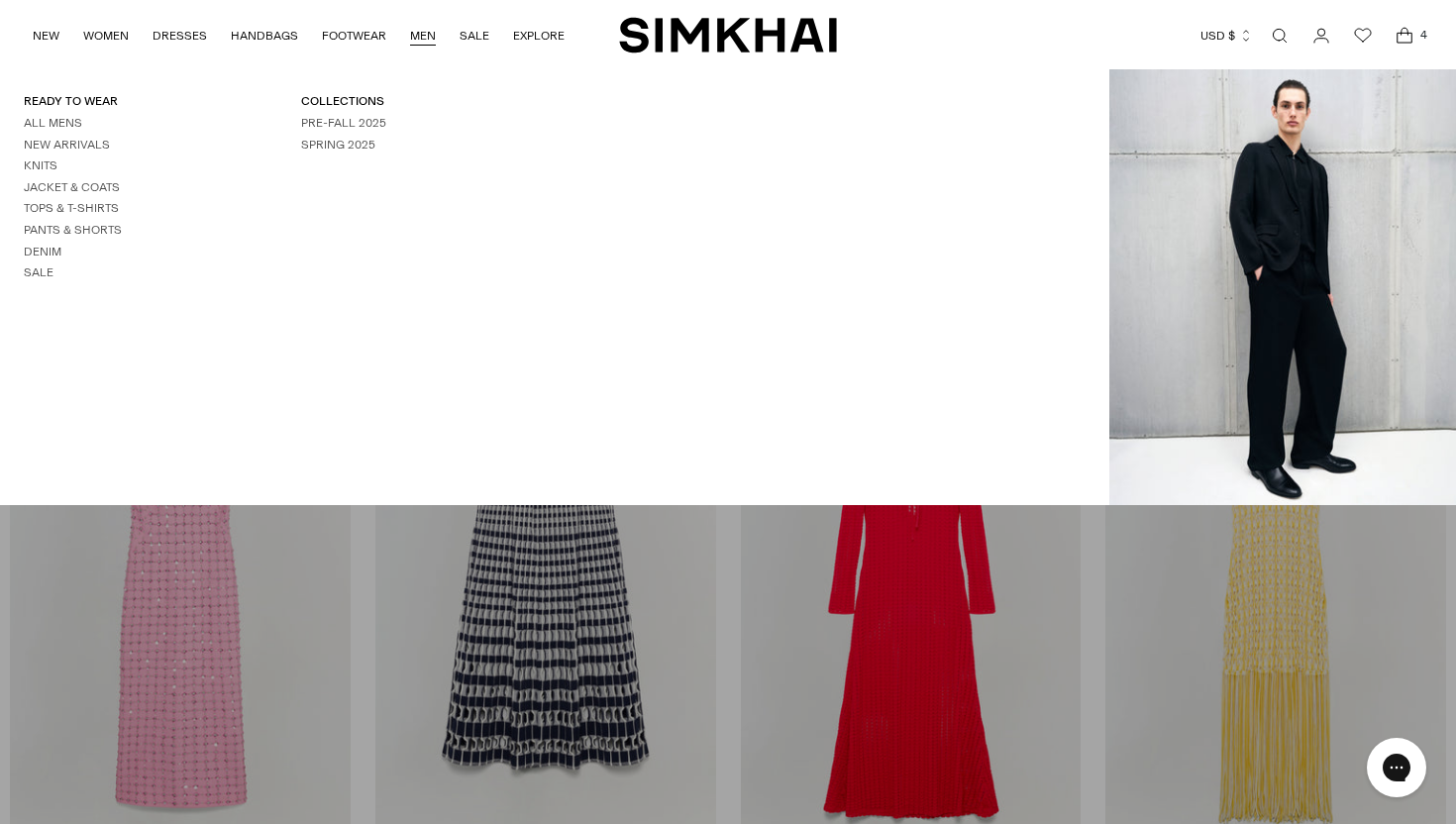 click on "READY TO WEAR
All Mens
New Arrivals
Knits
Jacket & Coats
Tops & T-Shirts
Pants & Shorts
Denim
Sale
COLLECTIONS
Pre-Fall 2025
Spring 2025" at bounding box center [555, 287] 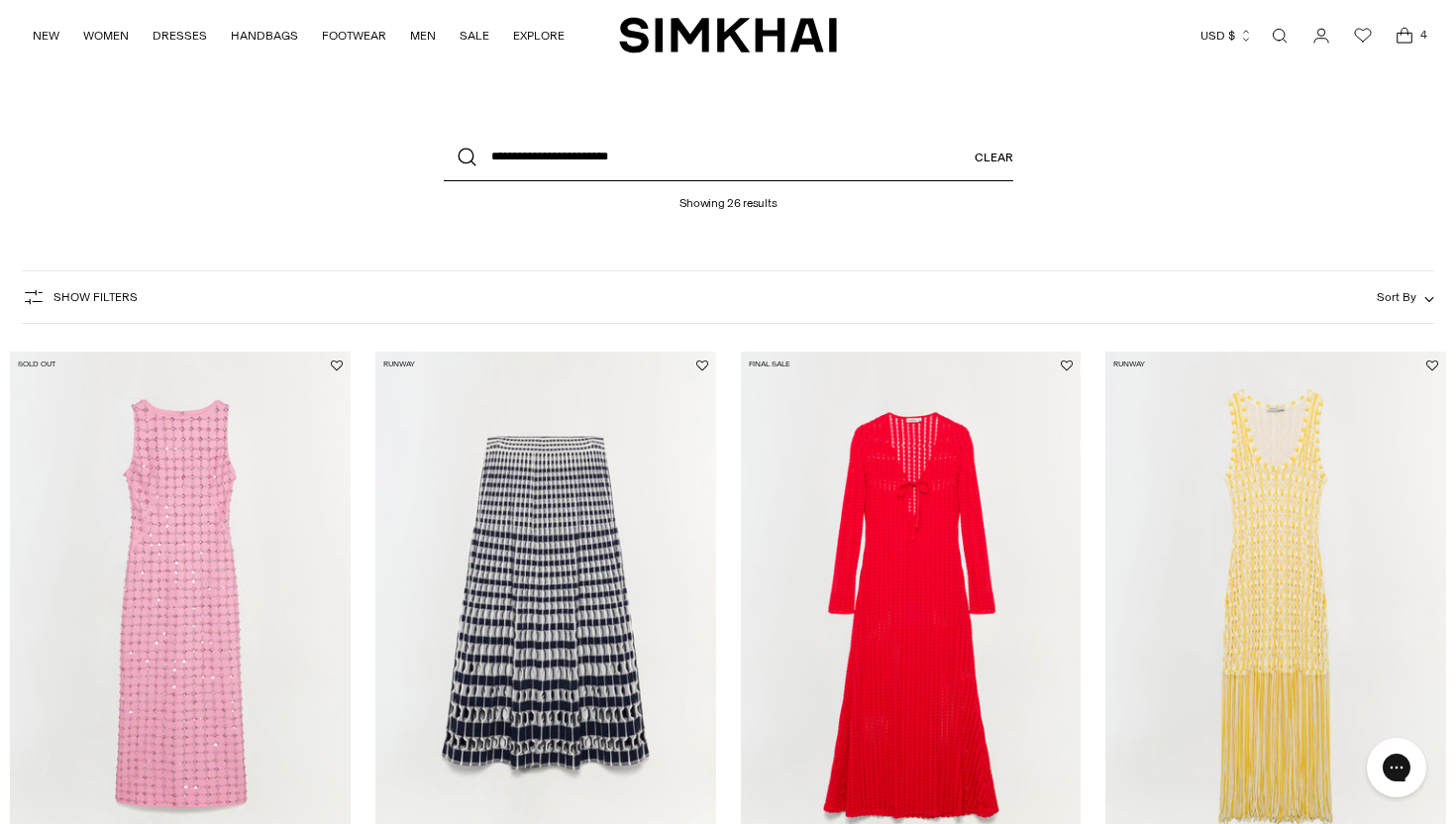 click on "**********" at bounding box center (728, 157) 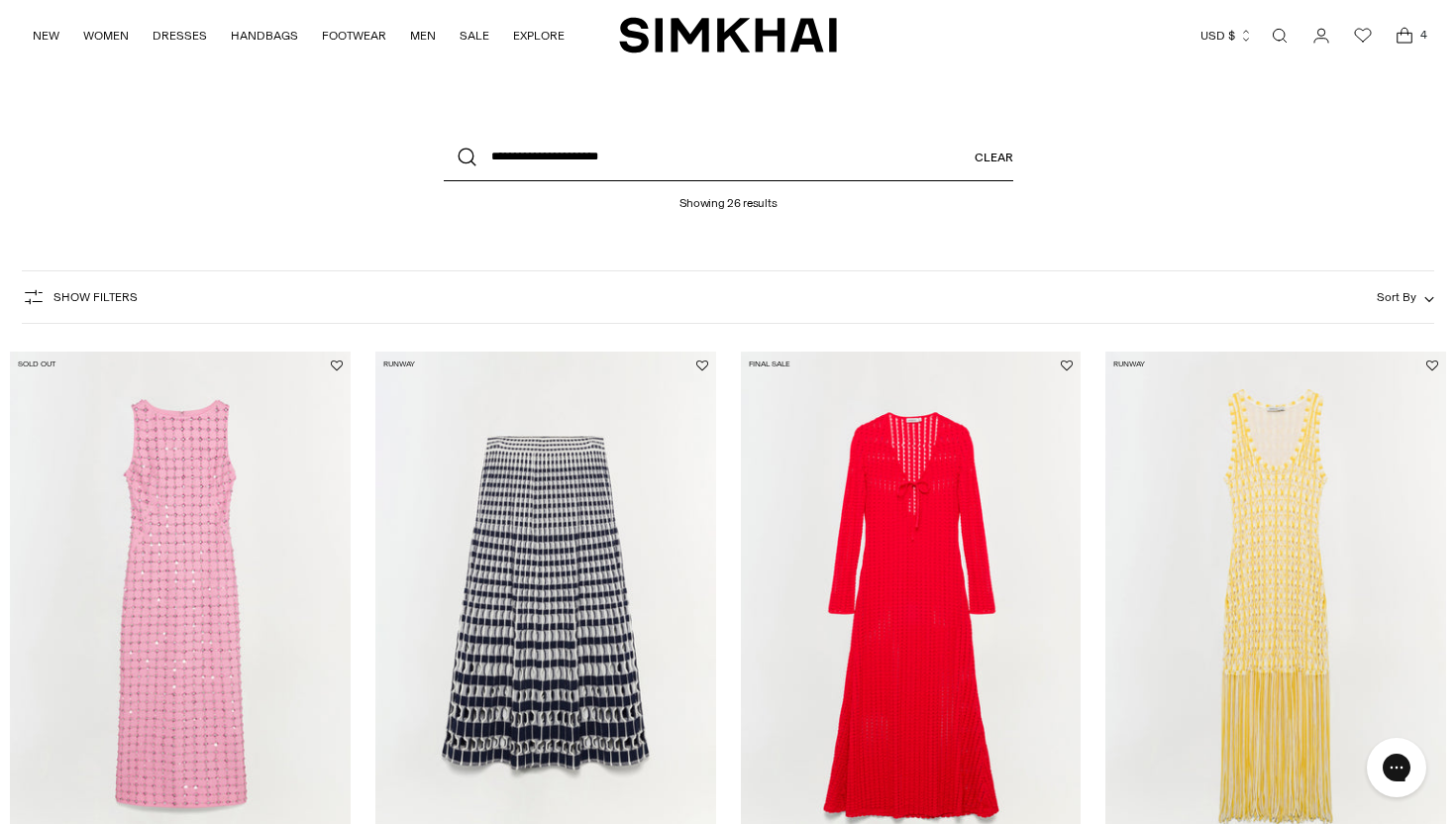 click on "**********" at bounding box center (728, 157) 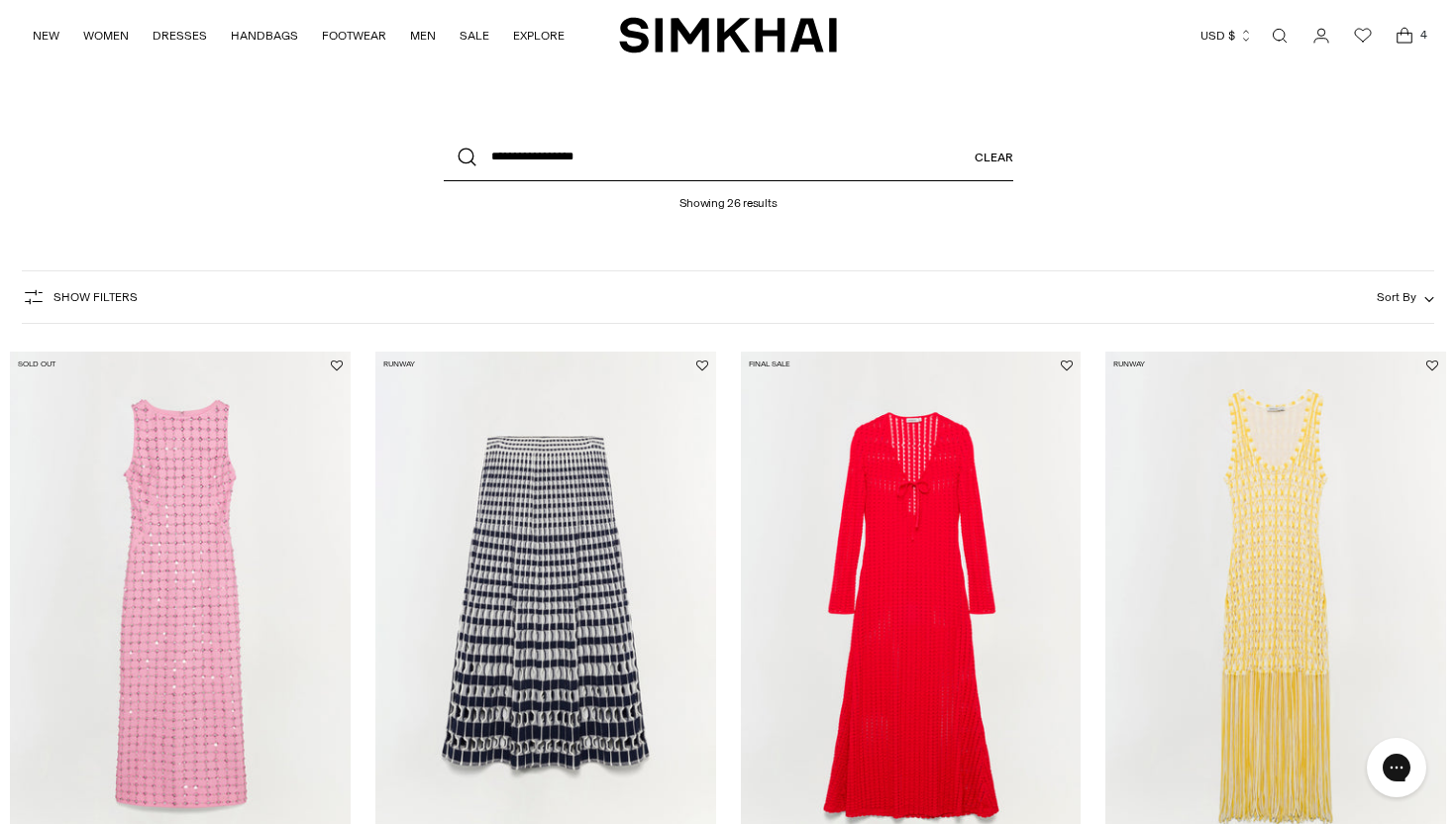 type on "**********" 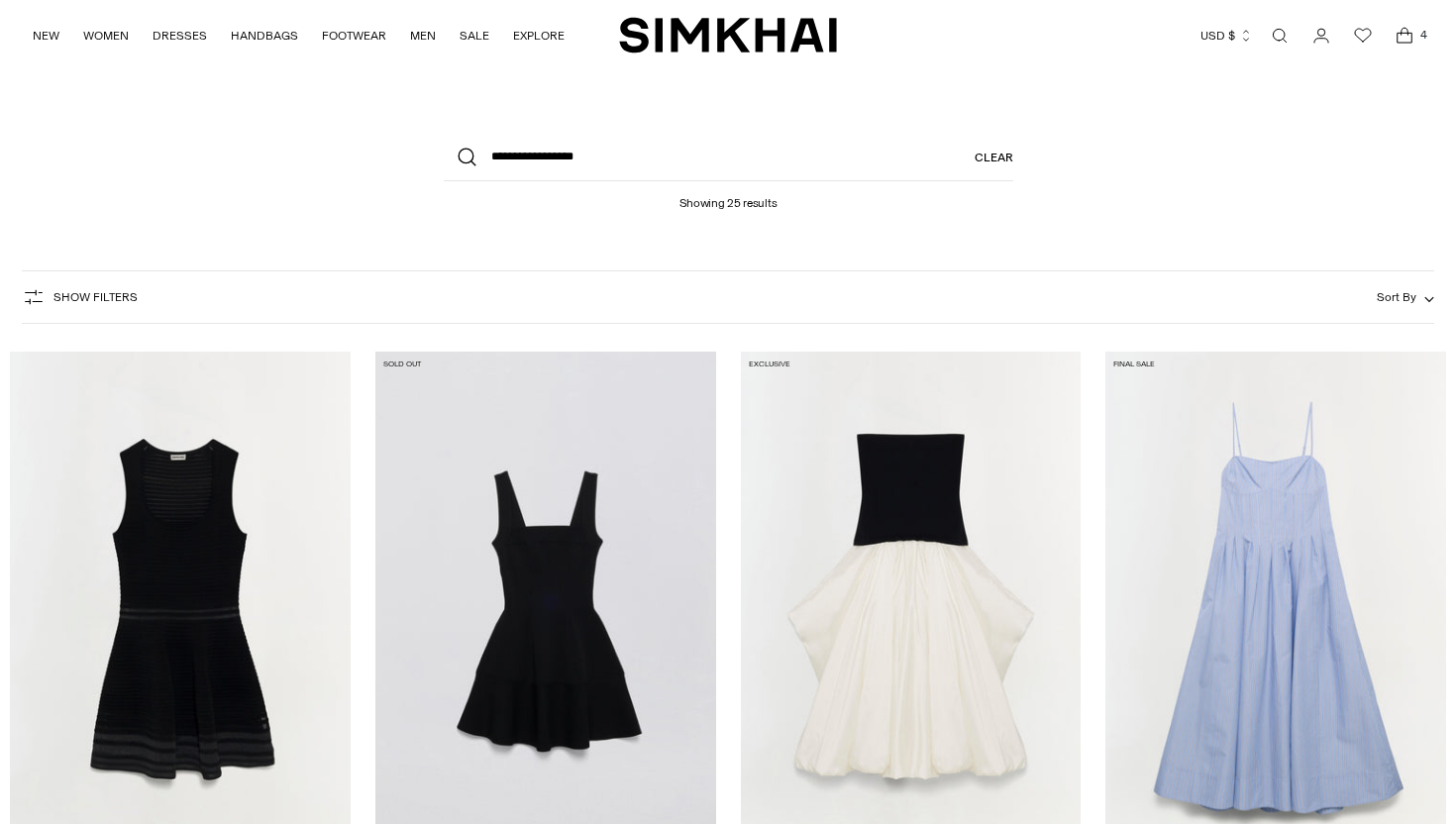 scroll, scrollTop: 0, scrollLeft: 0, axis: both 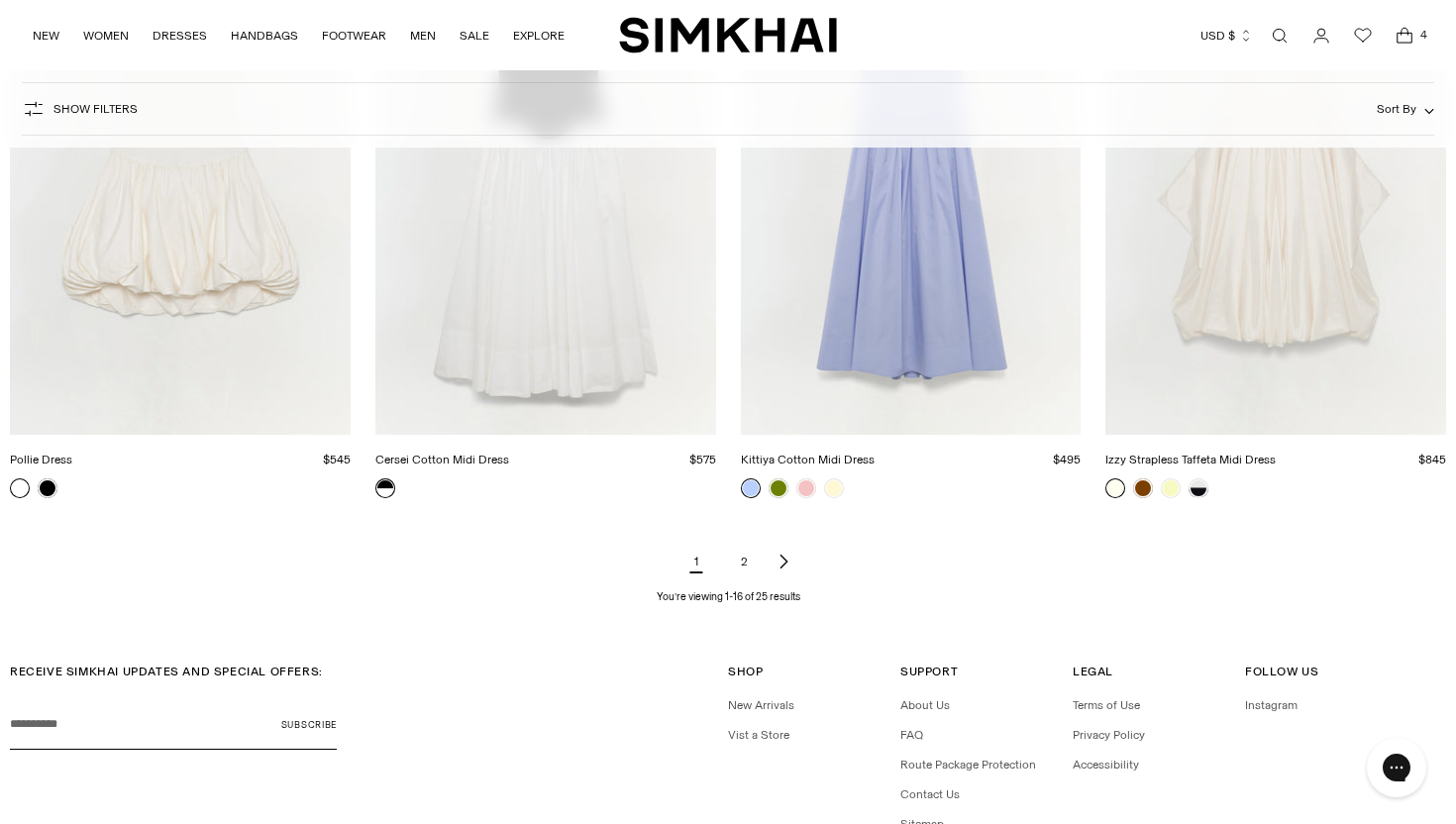 click on "2" at bounding box center [744, 562] 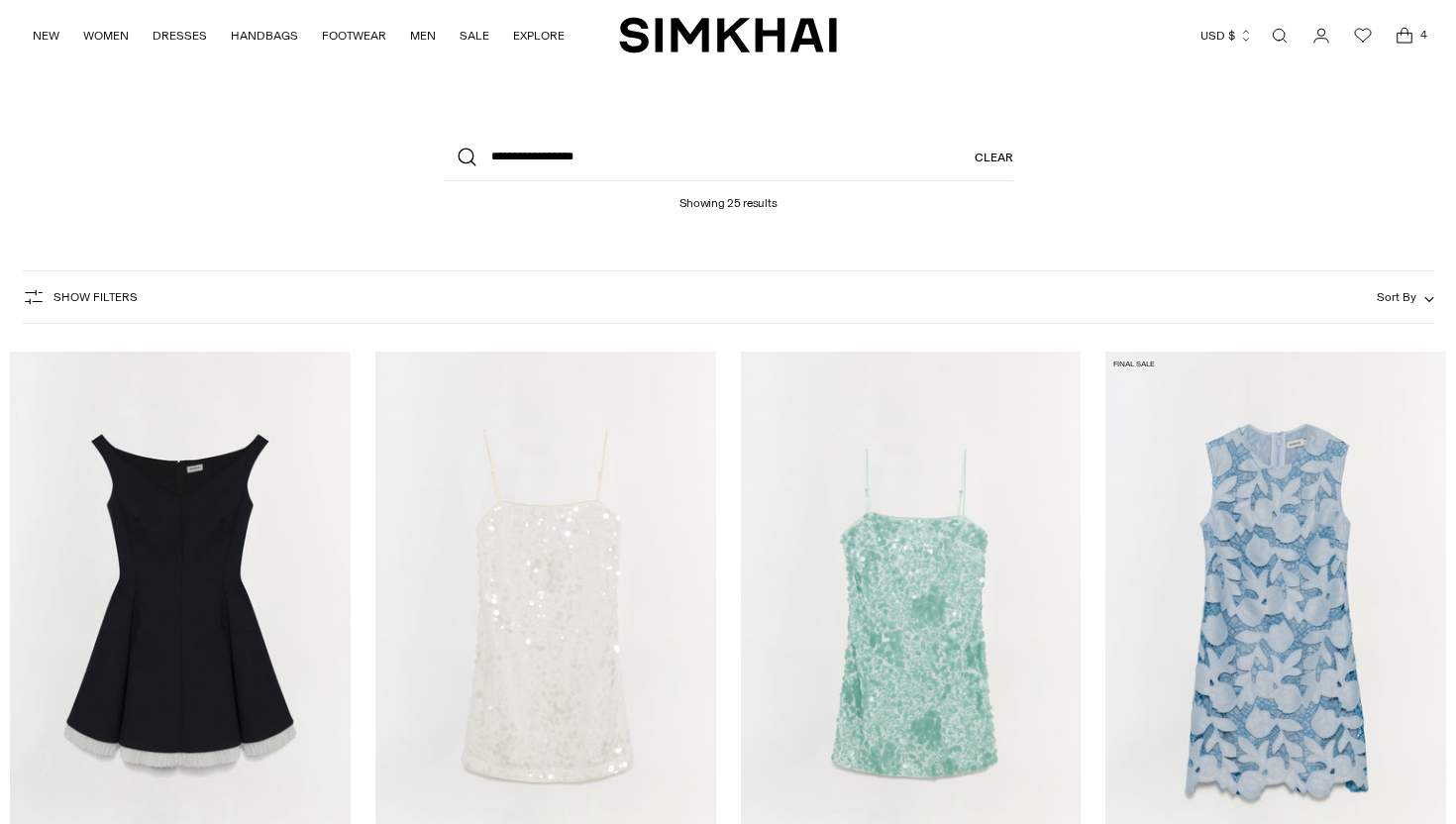scroll, scrollTop: 0, scrollLeft: 0, axis: both 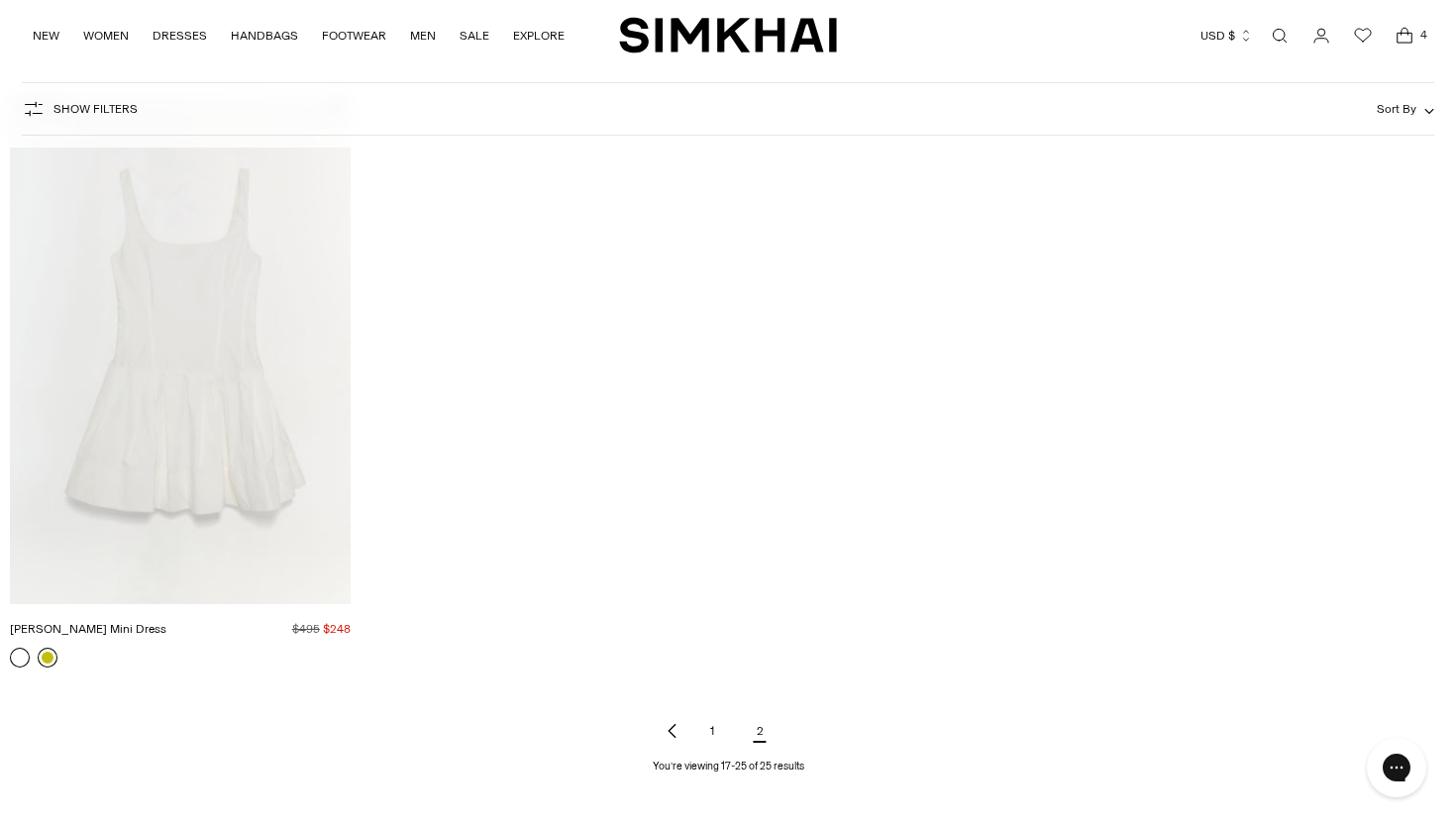 click at bounding box center [48, 658] 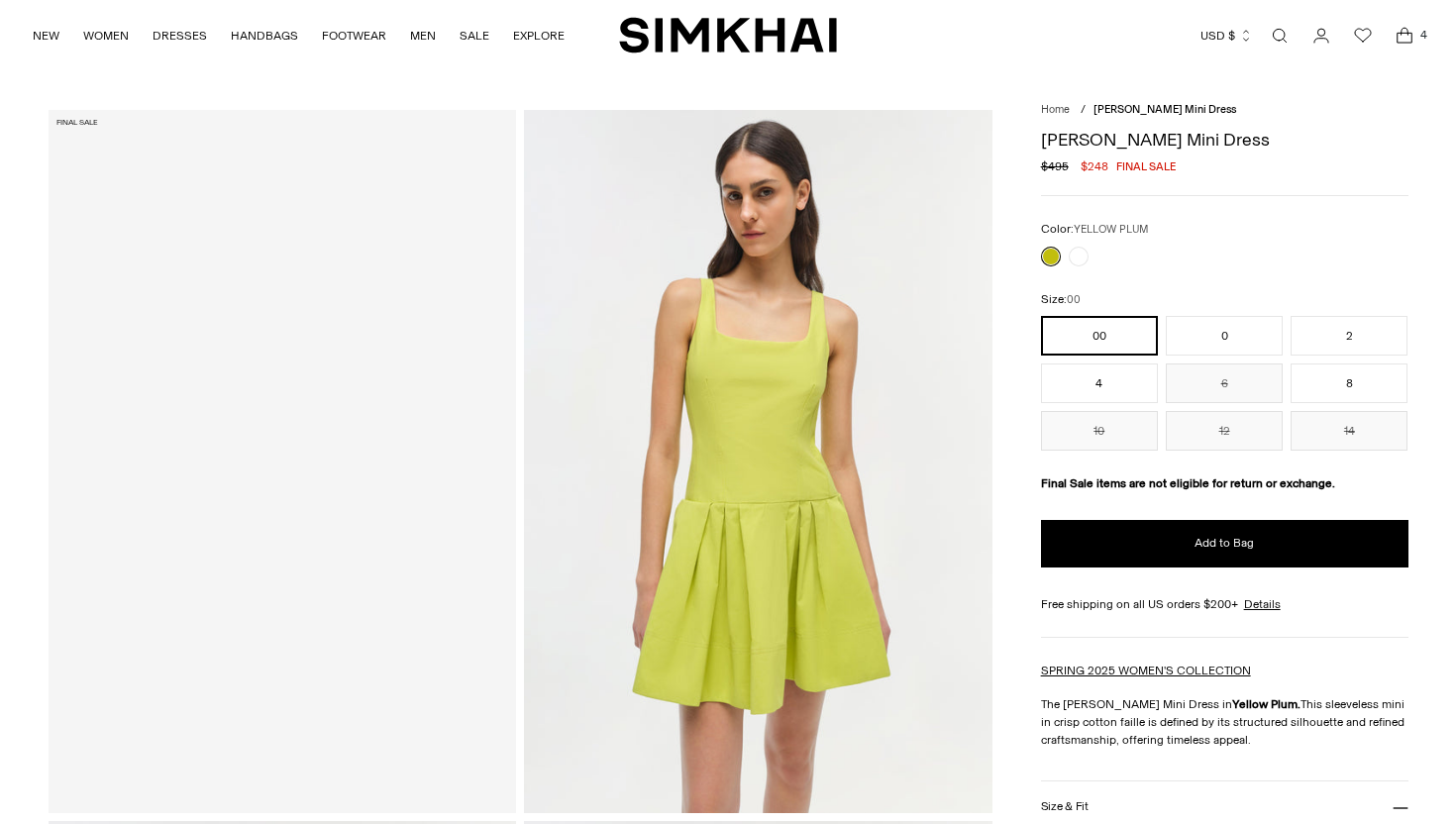 scroll, scrollTop: 0, scrollLeft: 0, axis: both 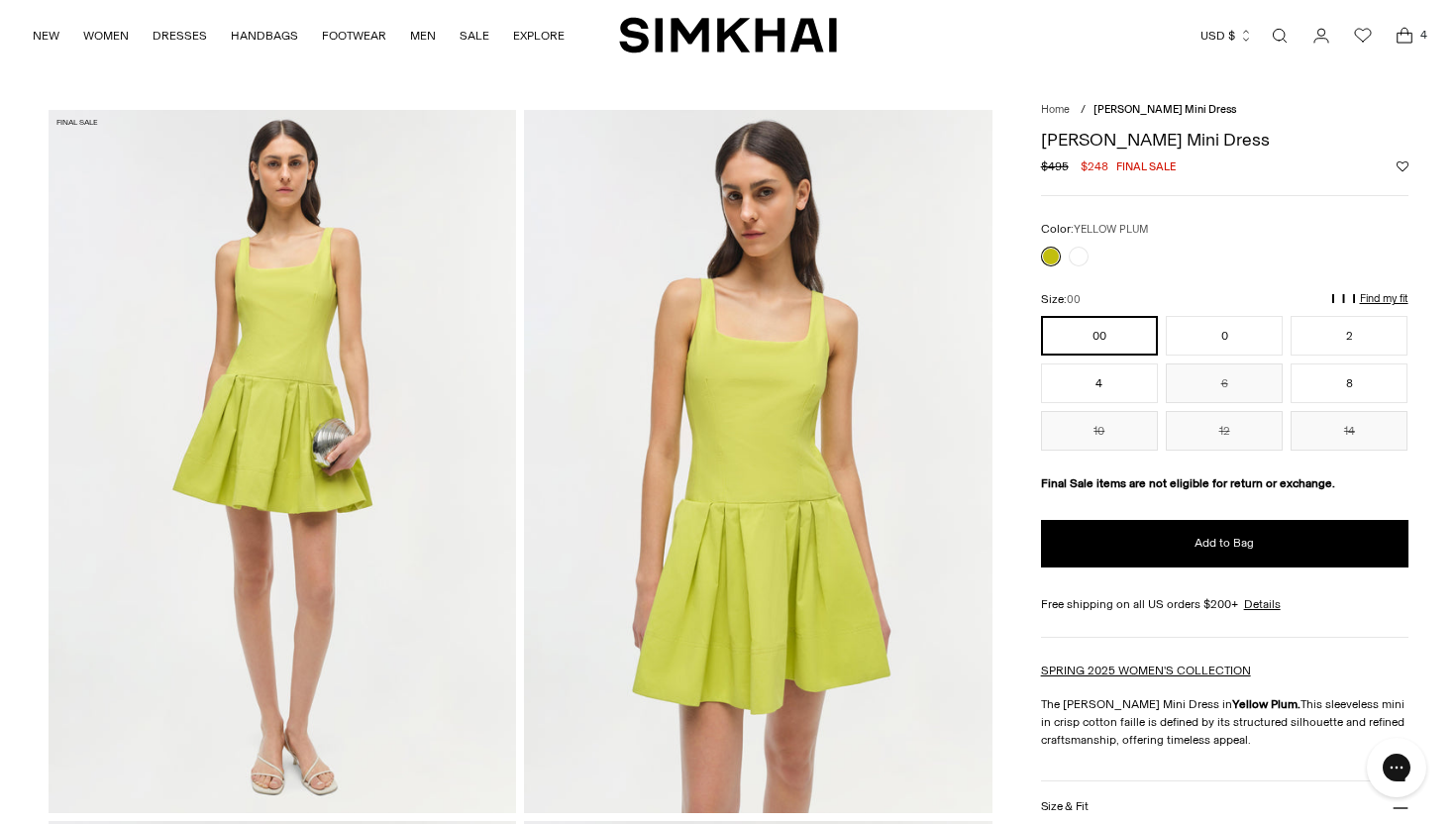 click 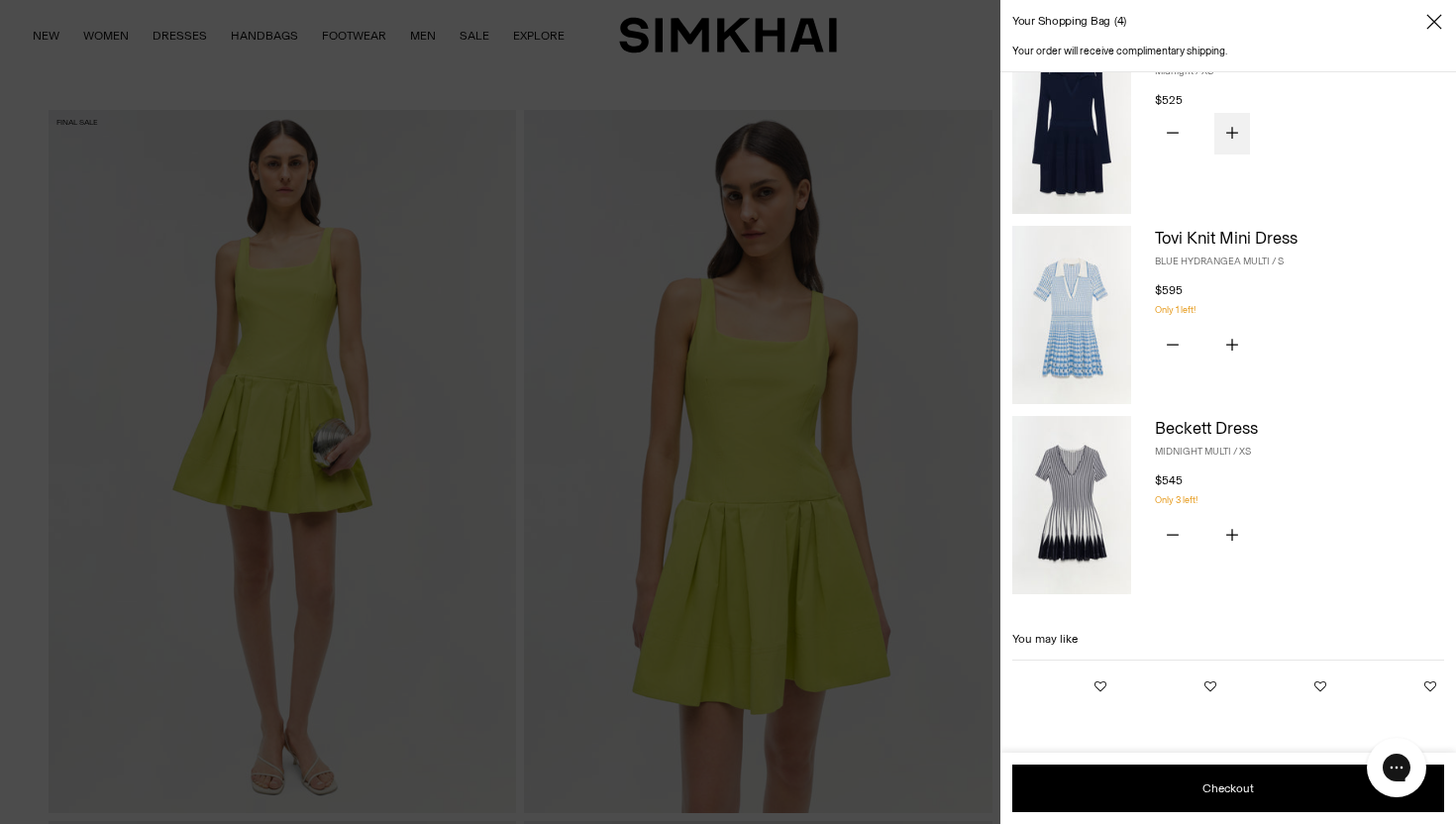 scroll, scrollTop: 335, scrollLeft: 0, axis: vertical 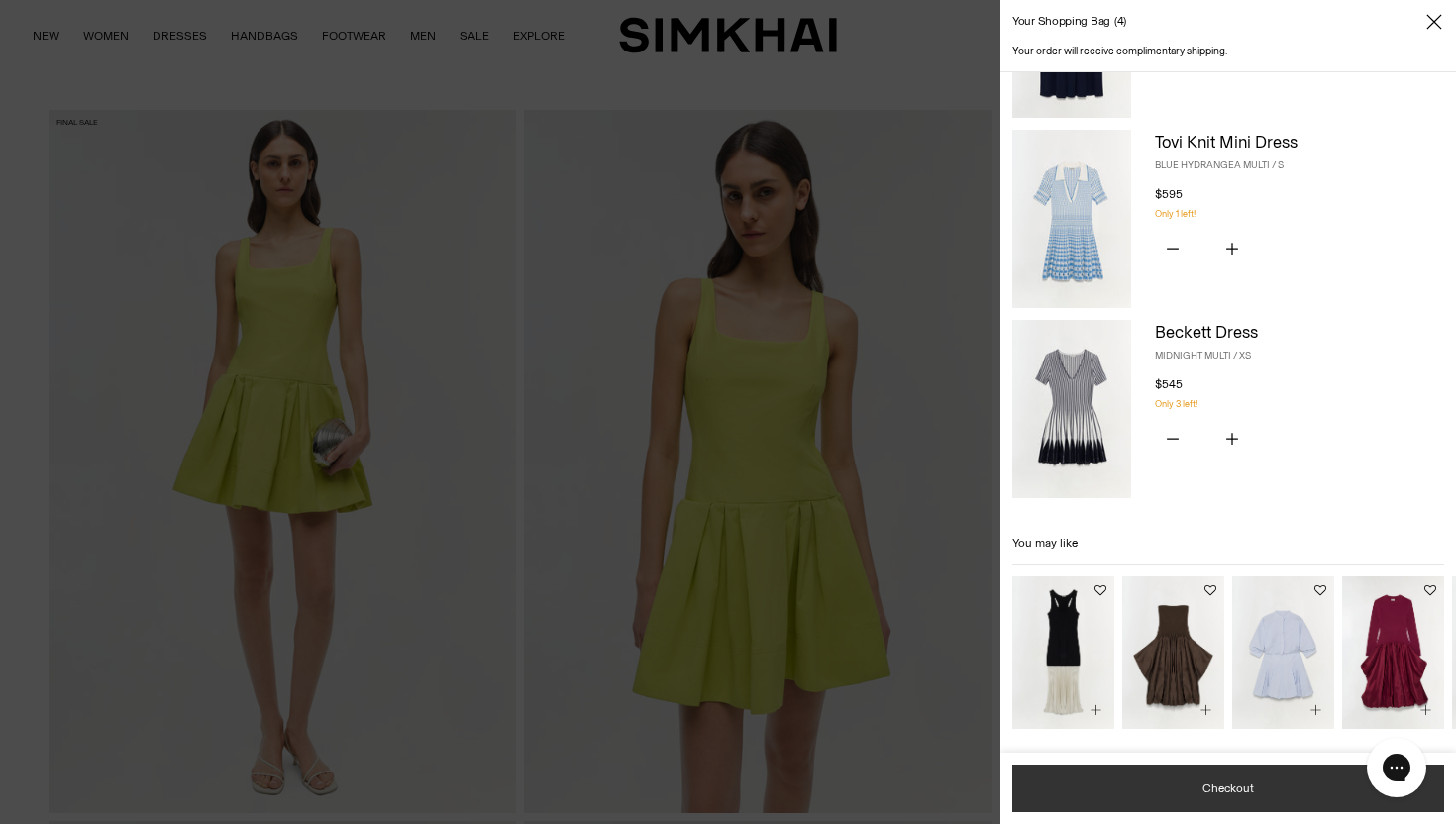 click on "Checkout" at bounding box center [1228, 788] 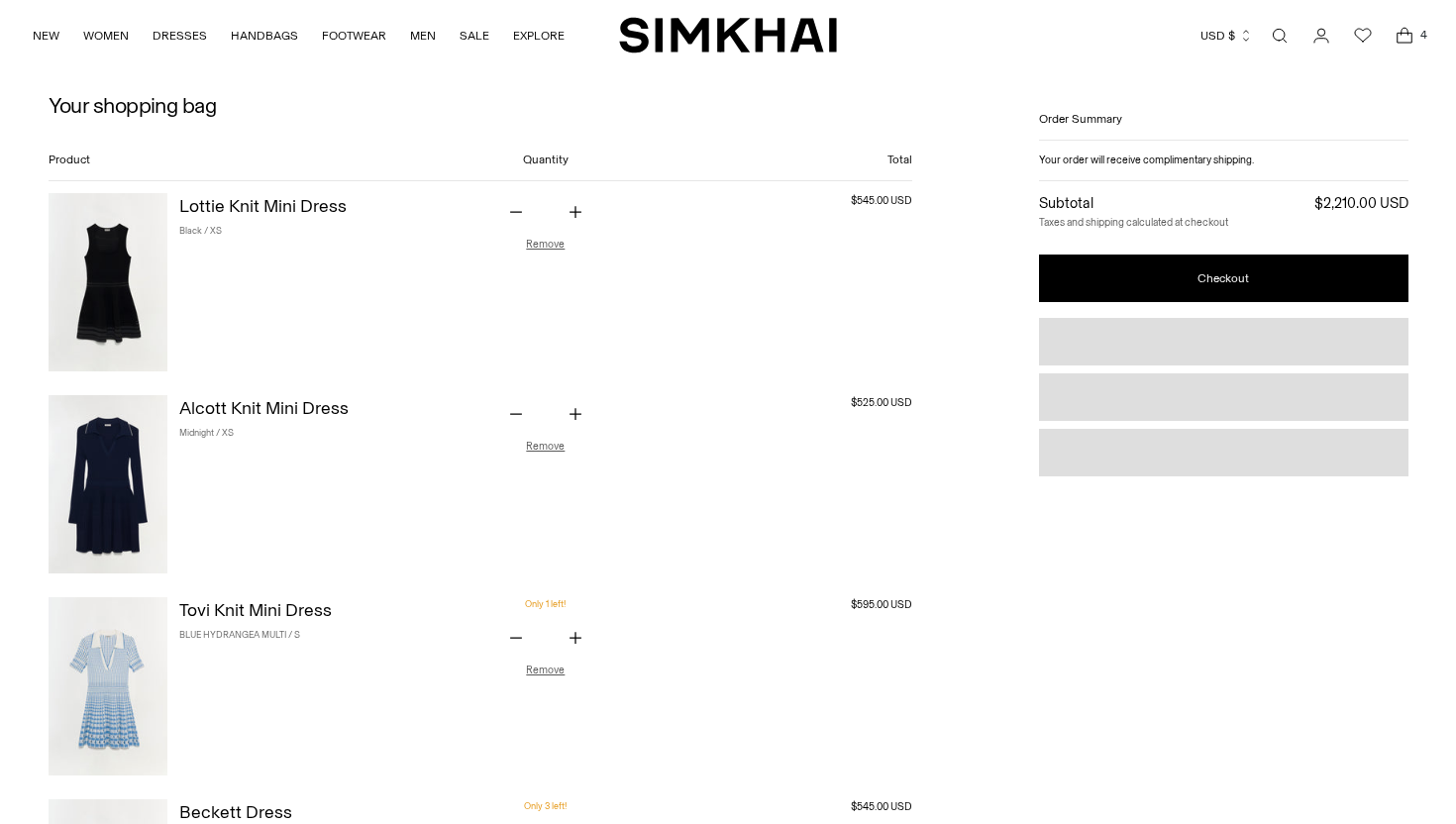 scroll, scrollTop: 0, scrollLeft: 0, axis: both 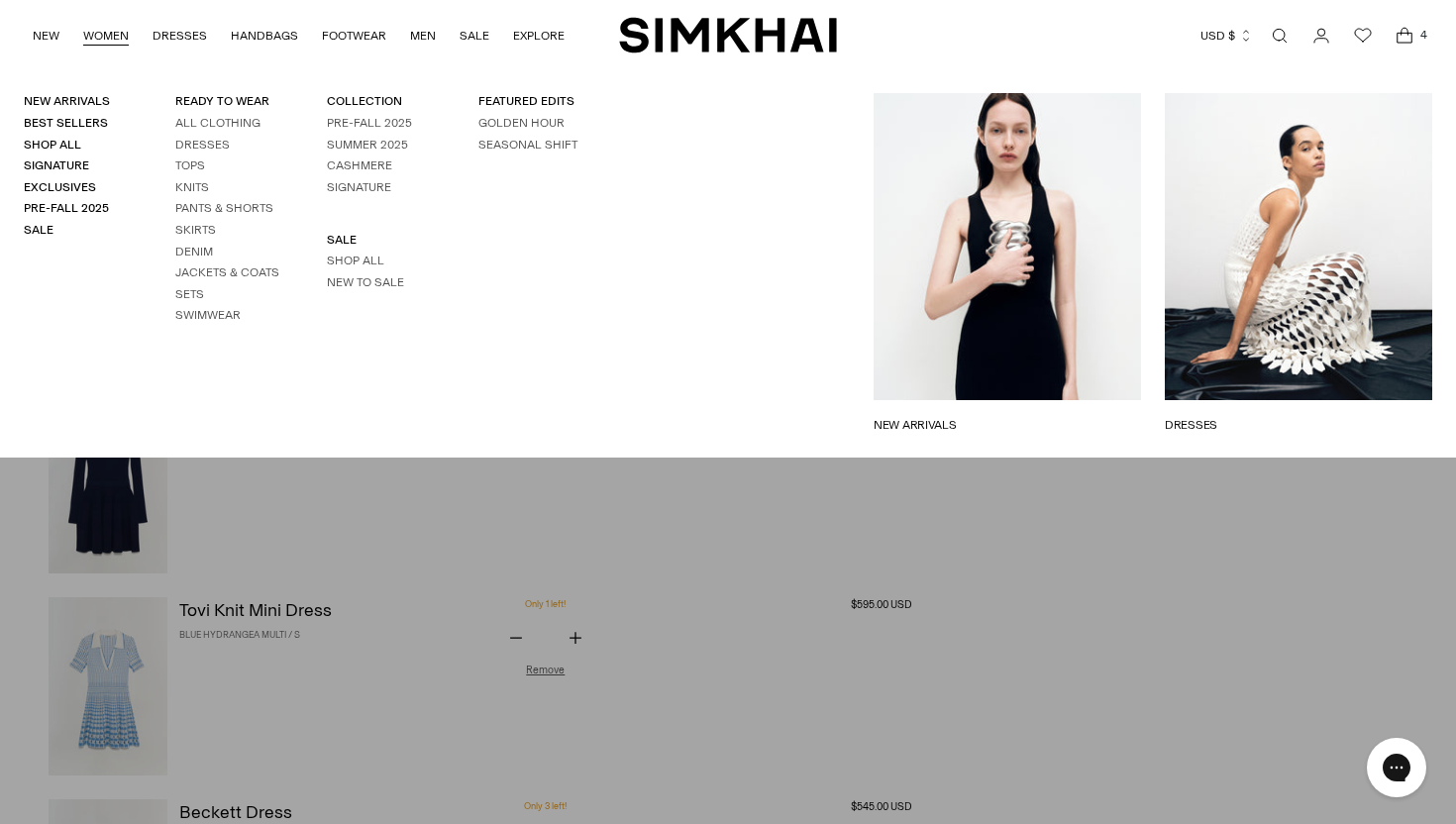click on "Jackets & Coats" at bounding box center [227, 272] 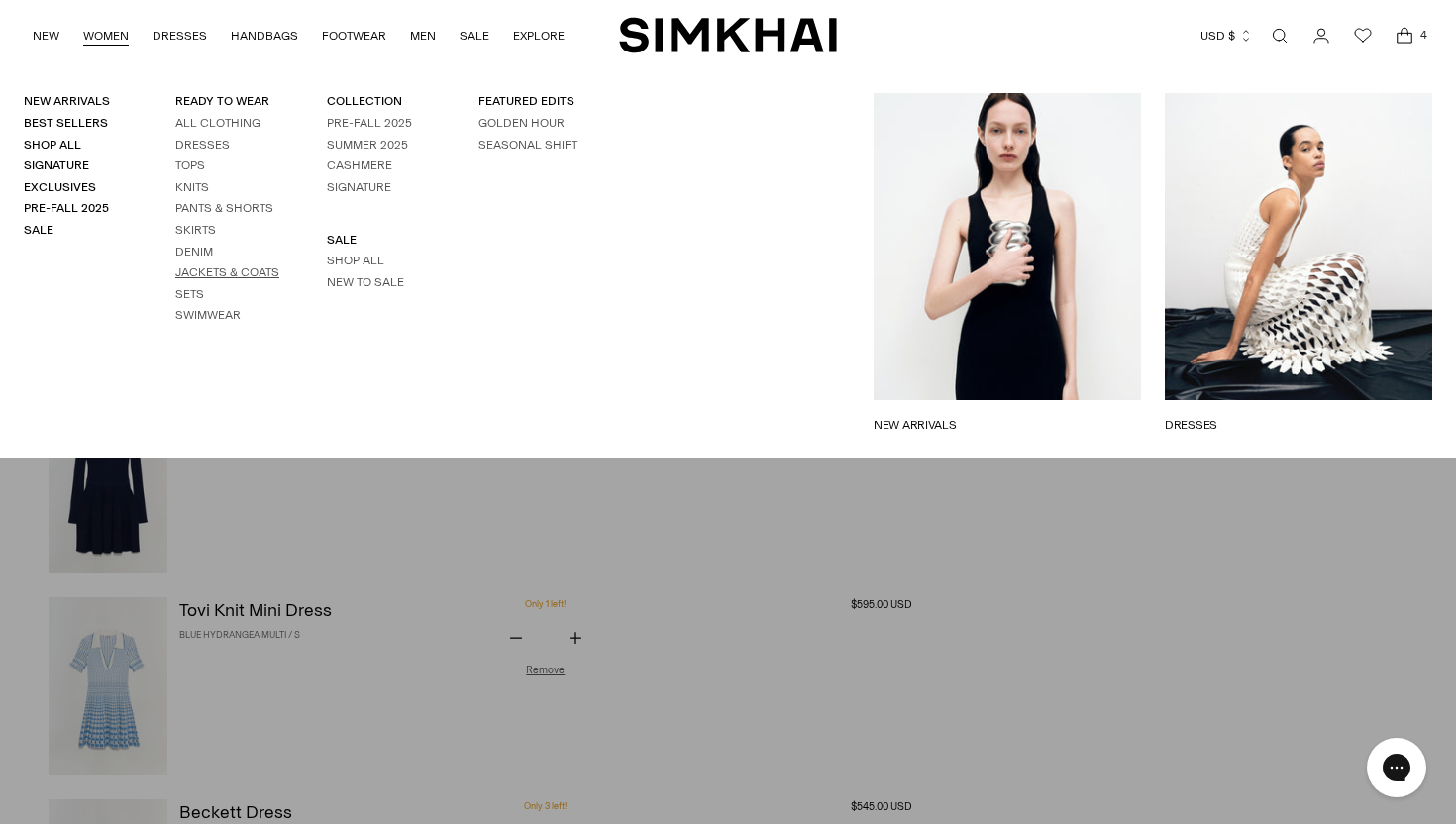 click on "Jackets & Coats" at bounding box center [227, 272] 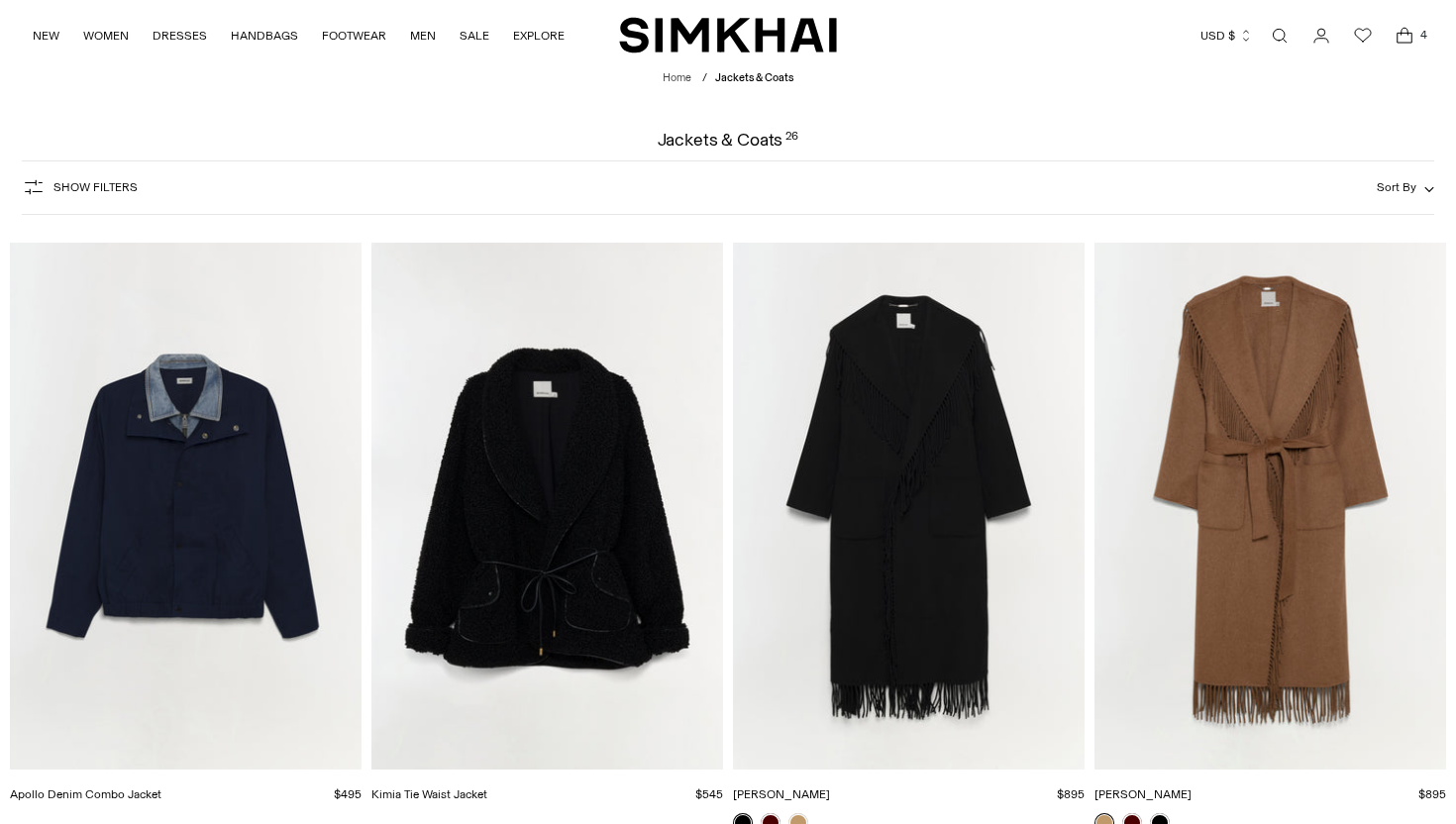 scroll, scrollTop: 0, scrollLeft: 0, axis: both 